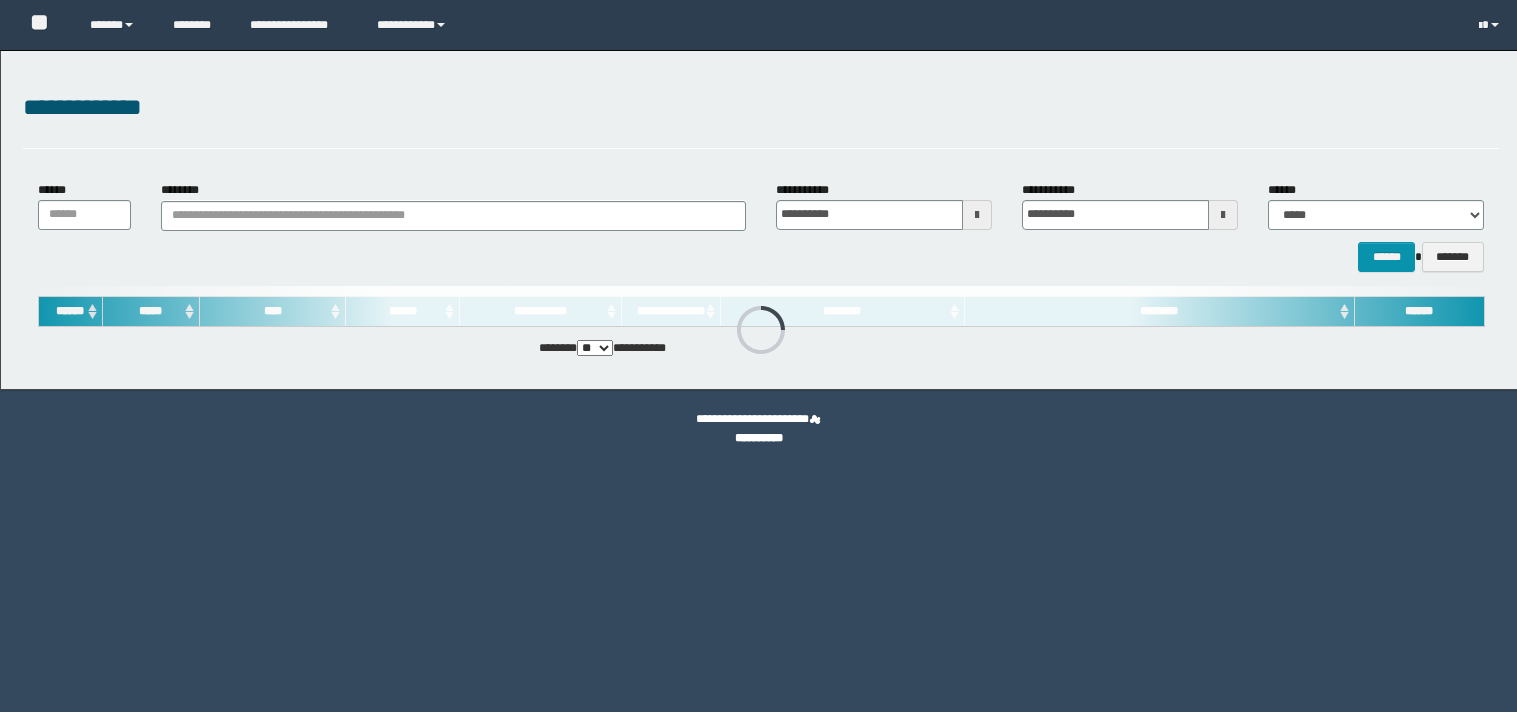 scroll, scrollTop: 0, scrollLeft: 0, axis: both 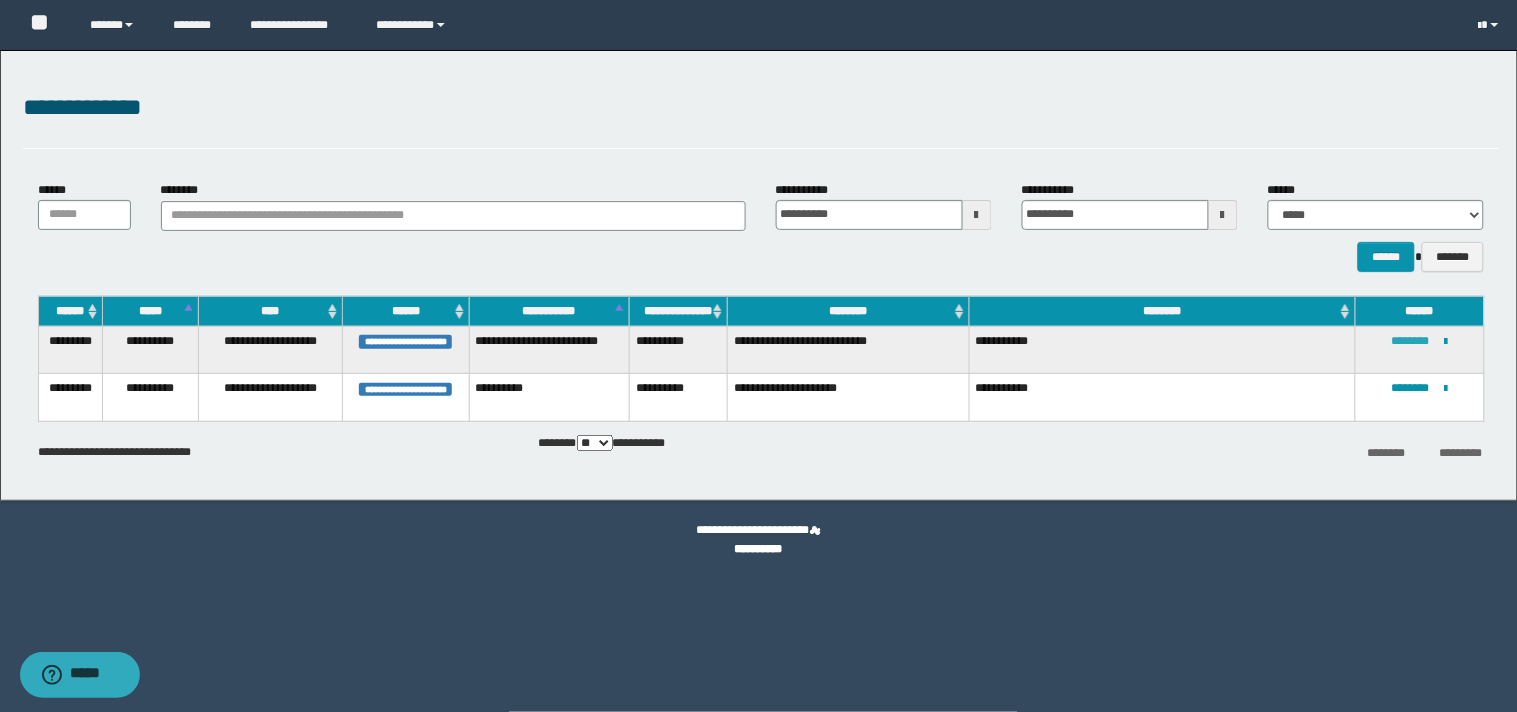 click on "********" at bounding box center [1411, 341] 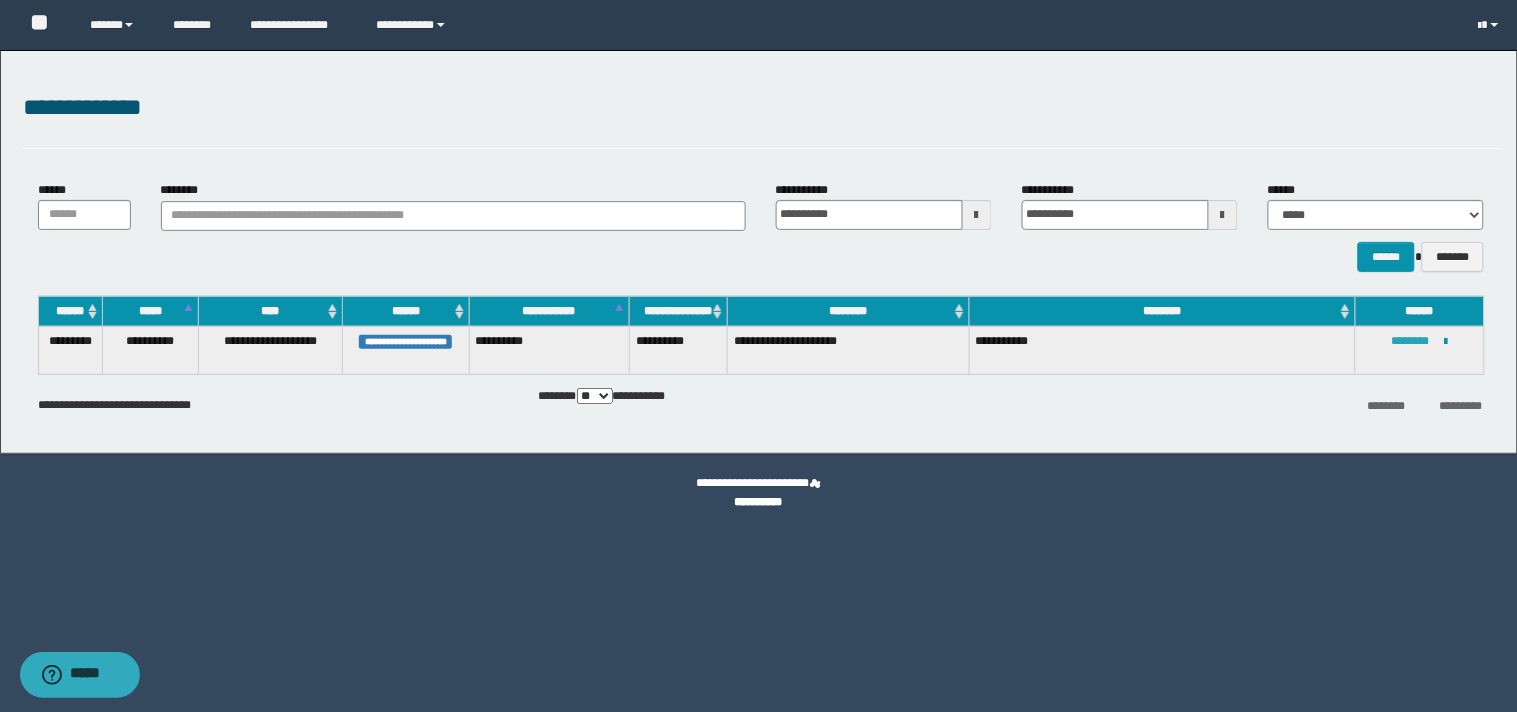 click on "********" at bounding box center [1411, 341] 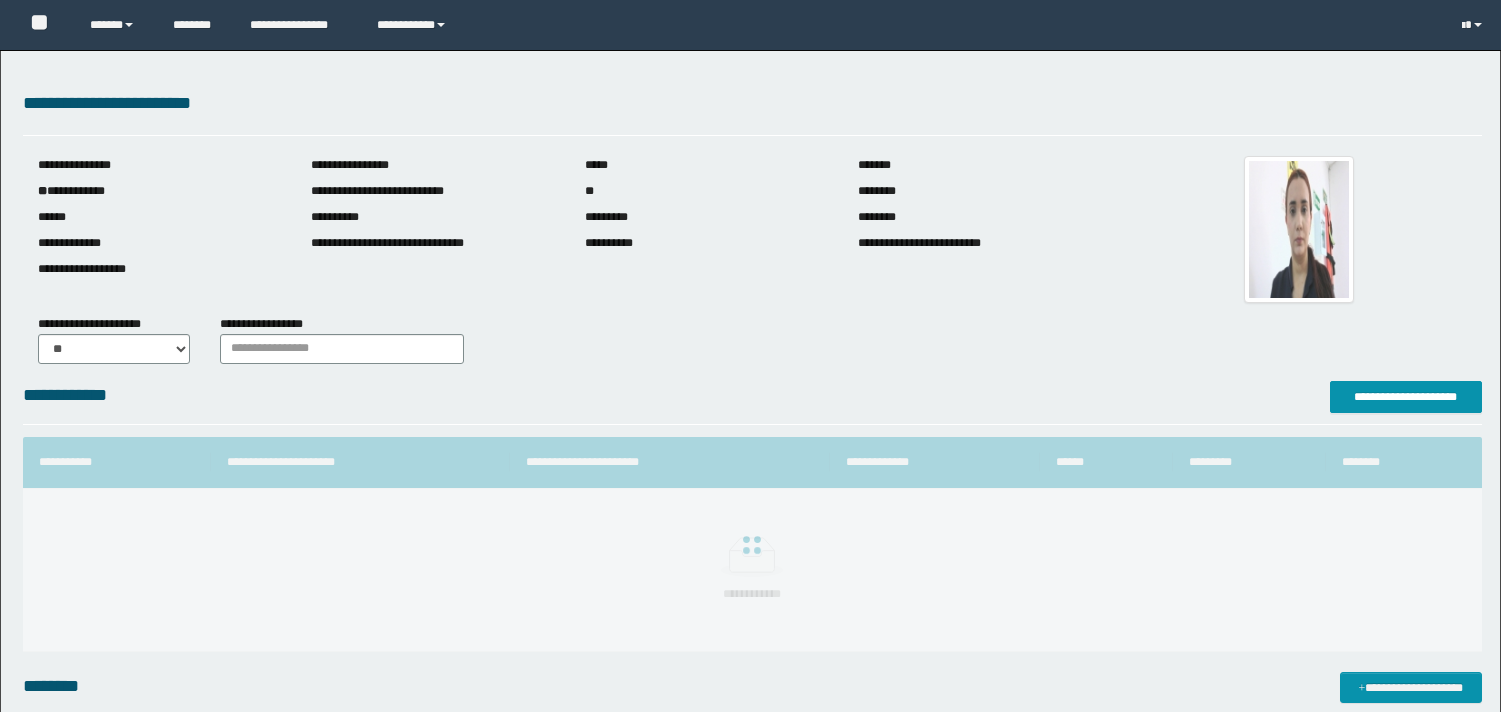 scroll, scrollTop: 0, scrollLeft: 0, axis: both 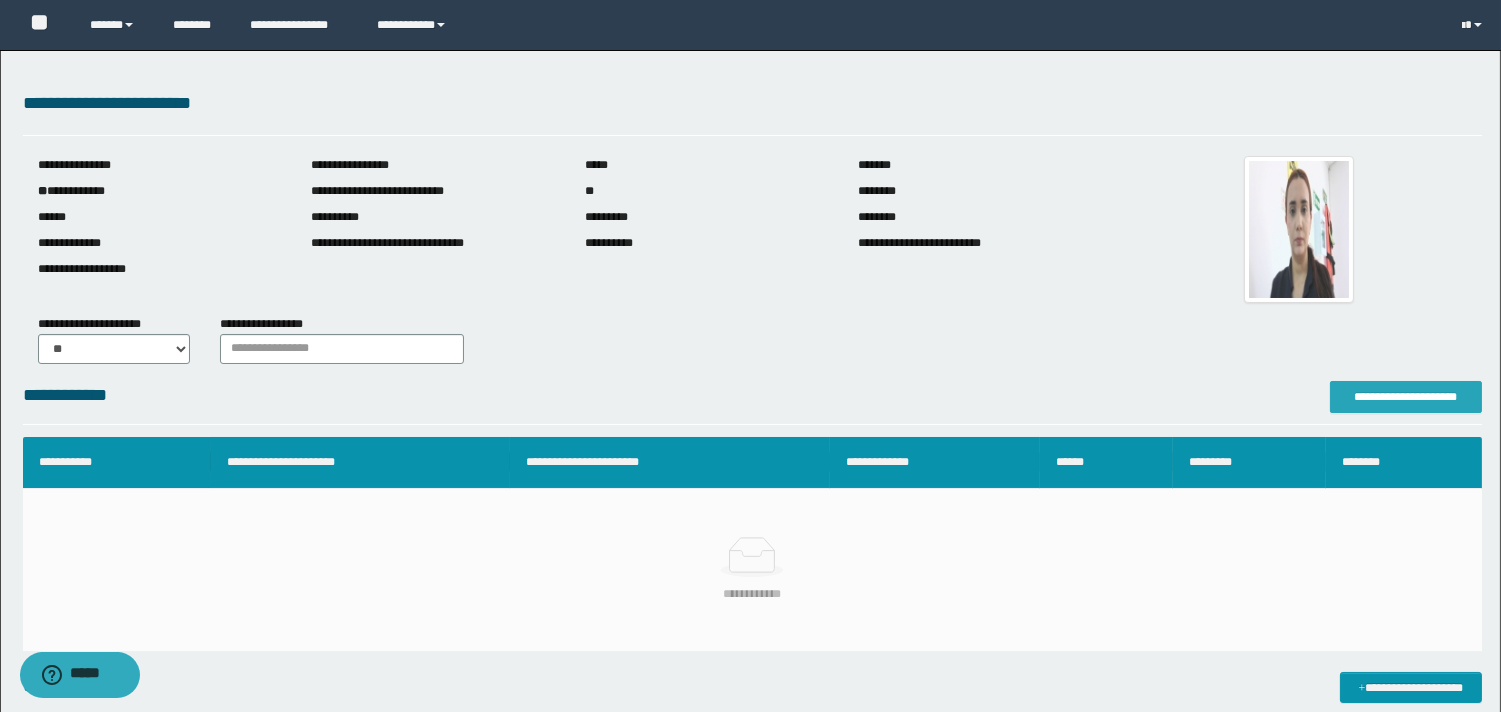 click on "**********" at bounding box center [1406, 397] 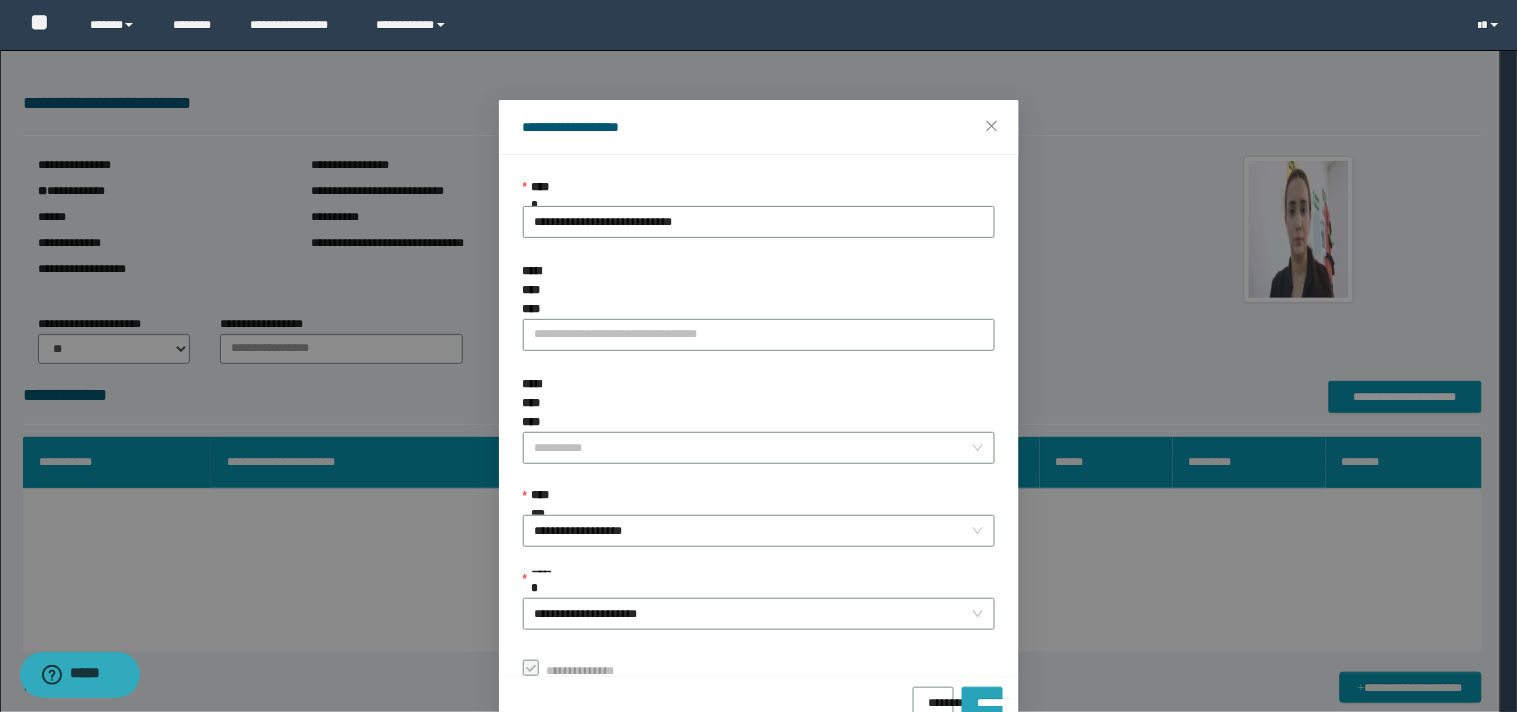 click on "*******" at bounding box center (982, 696) 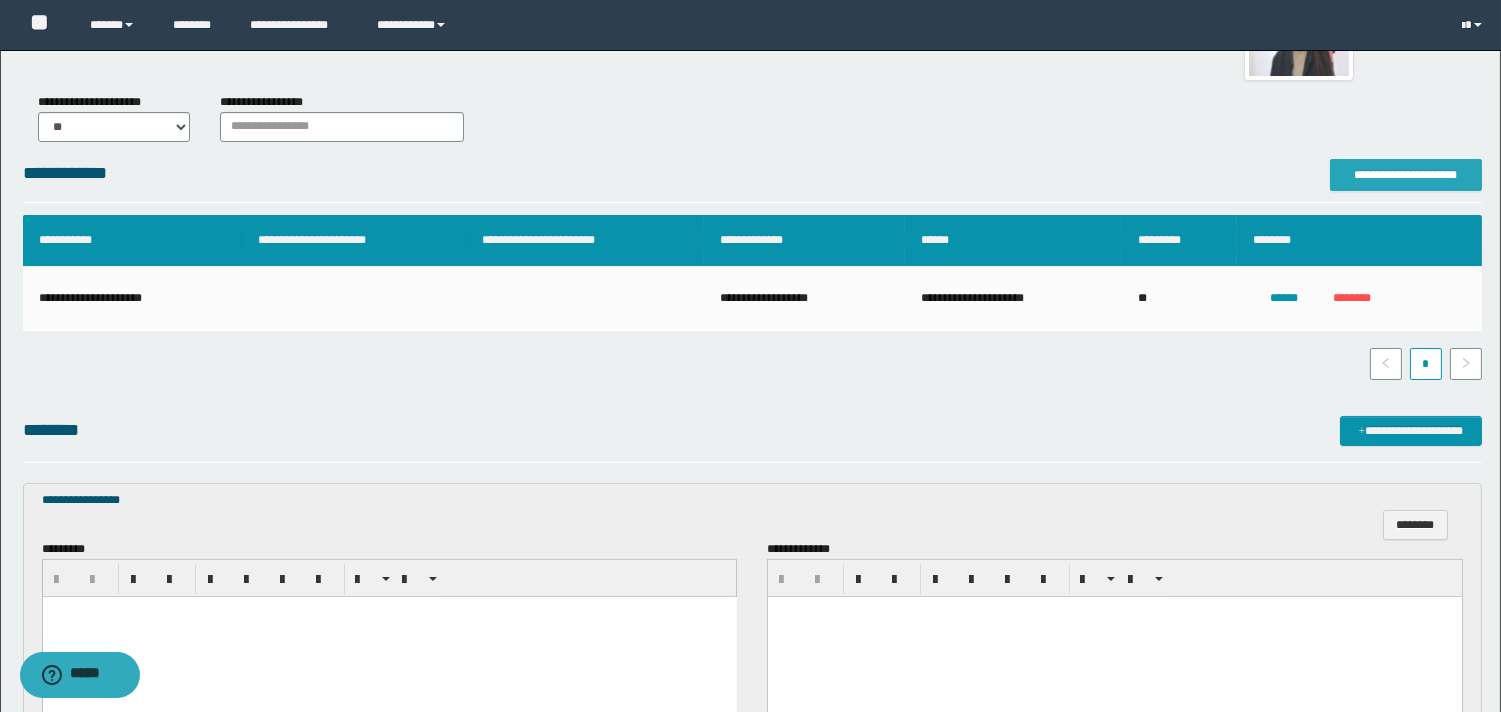 scroll, scrollTop: 555, scrollLeft: 0, axis: vertical 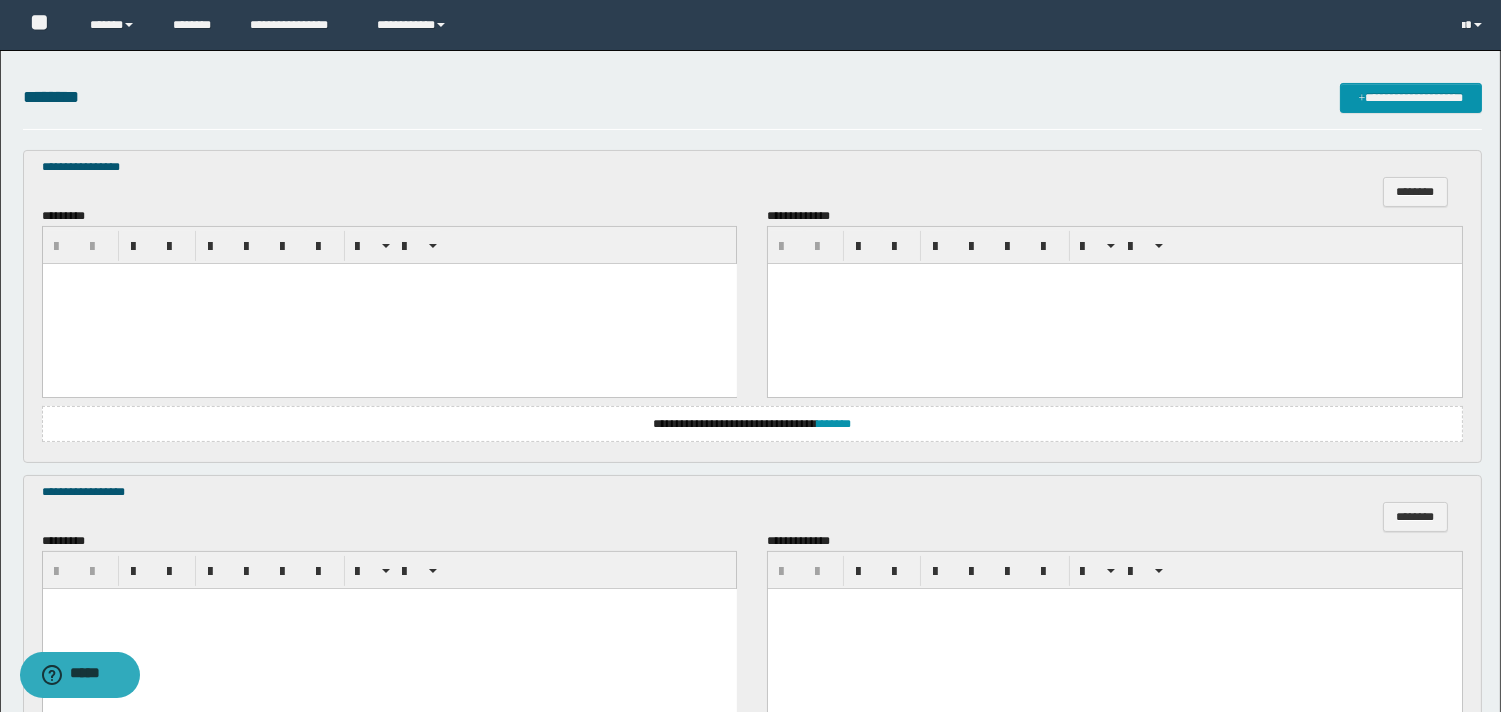 click at bounding box center (389, 304) 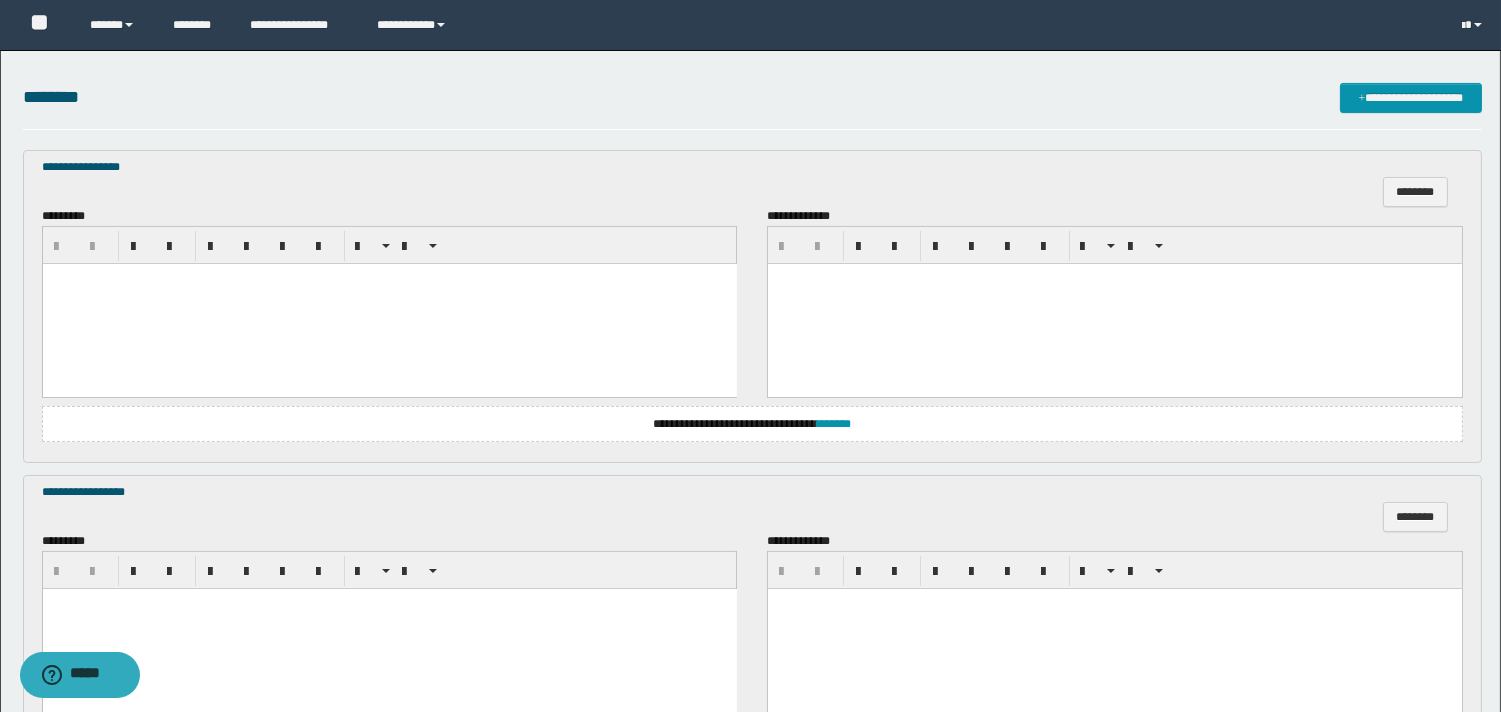 type 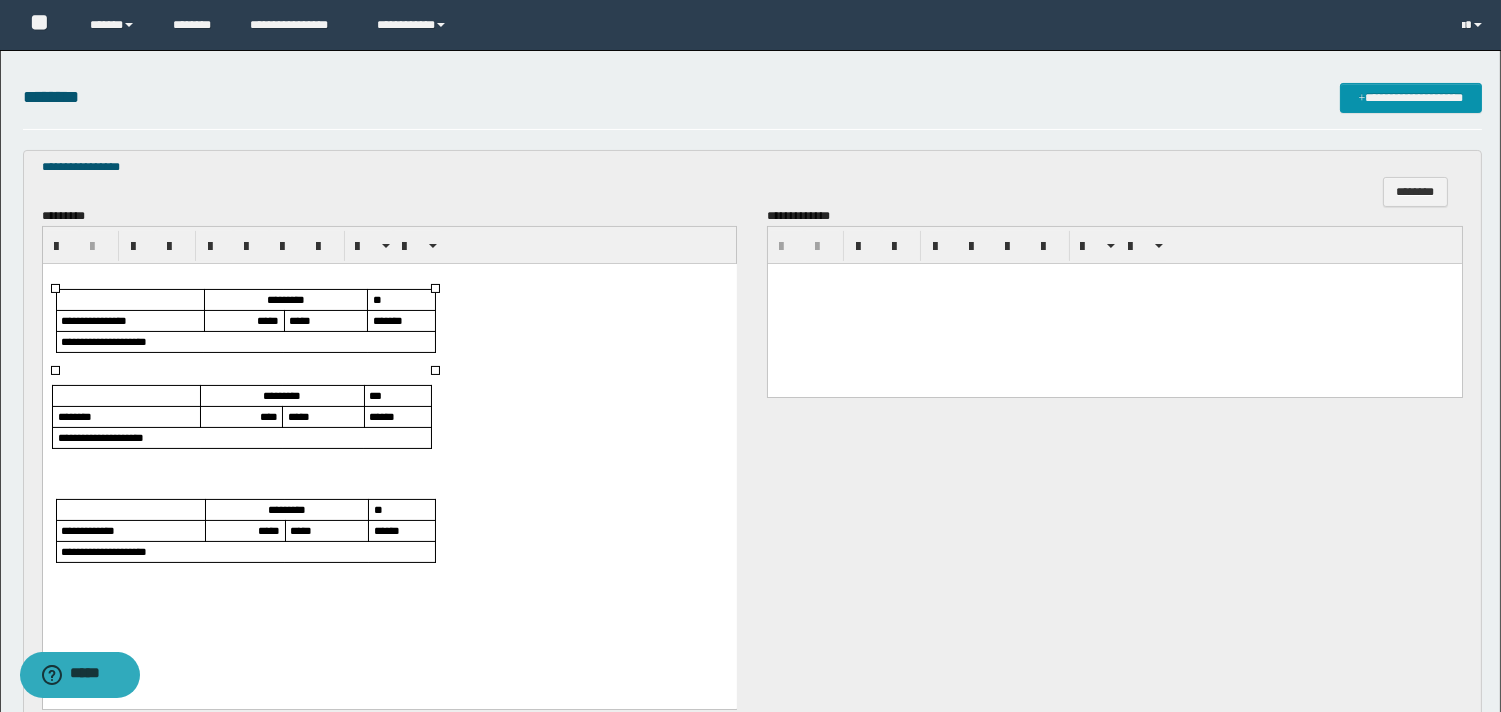 click on "*****" at bounding box center (267, 320) 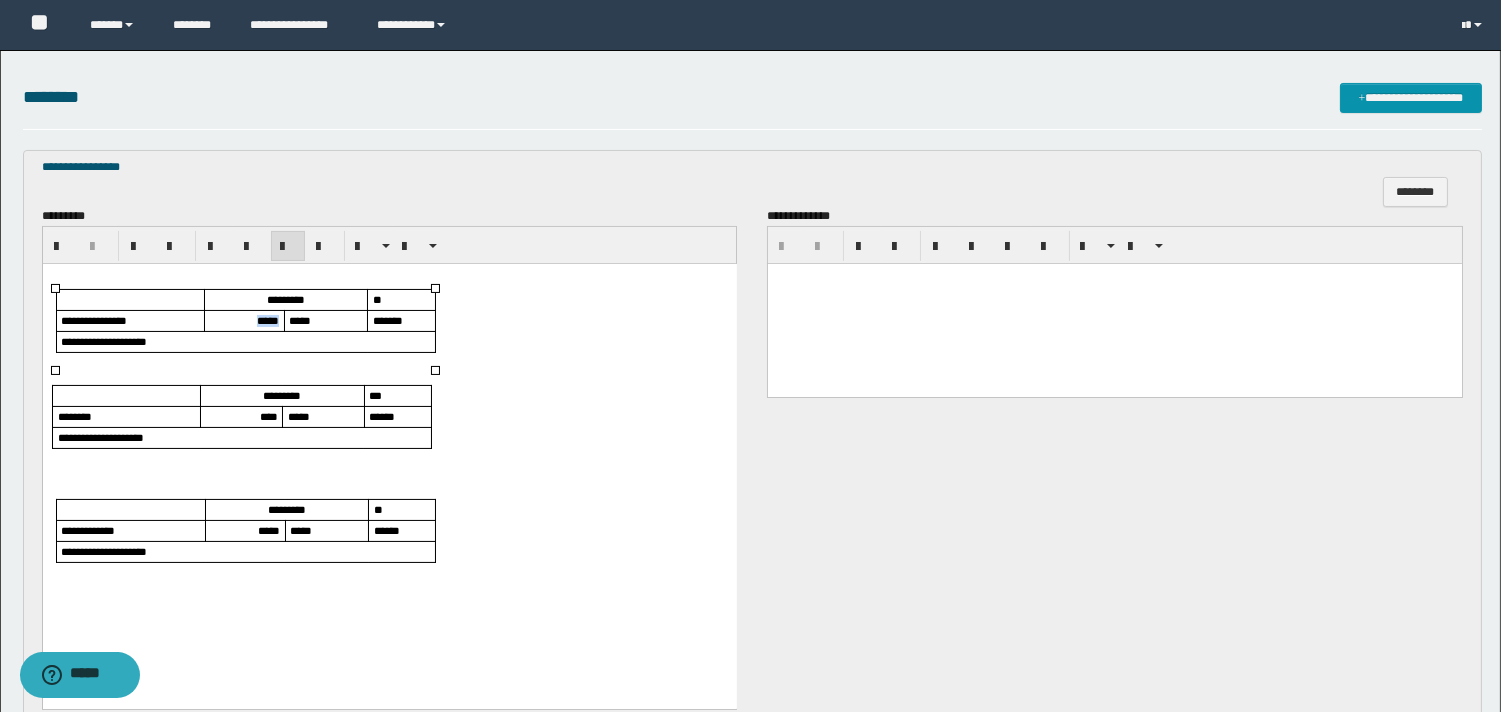 click on "*****" at bounding box center (267, 320) 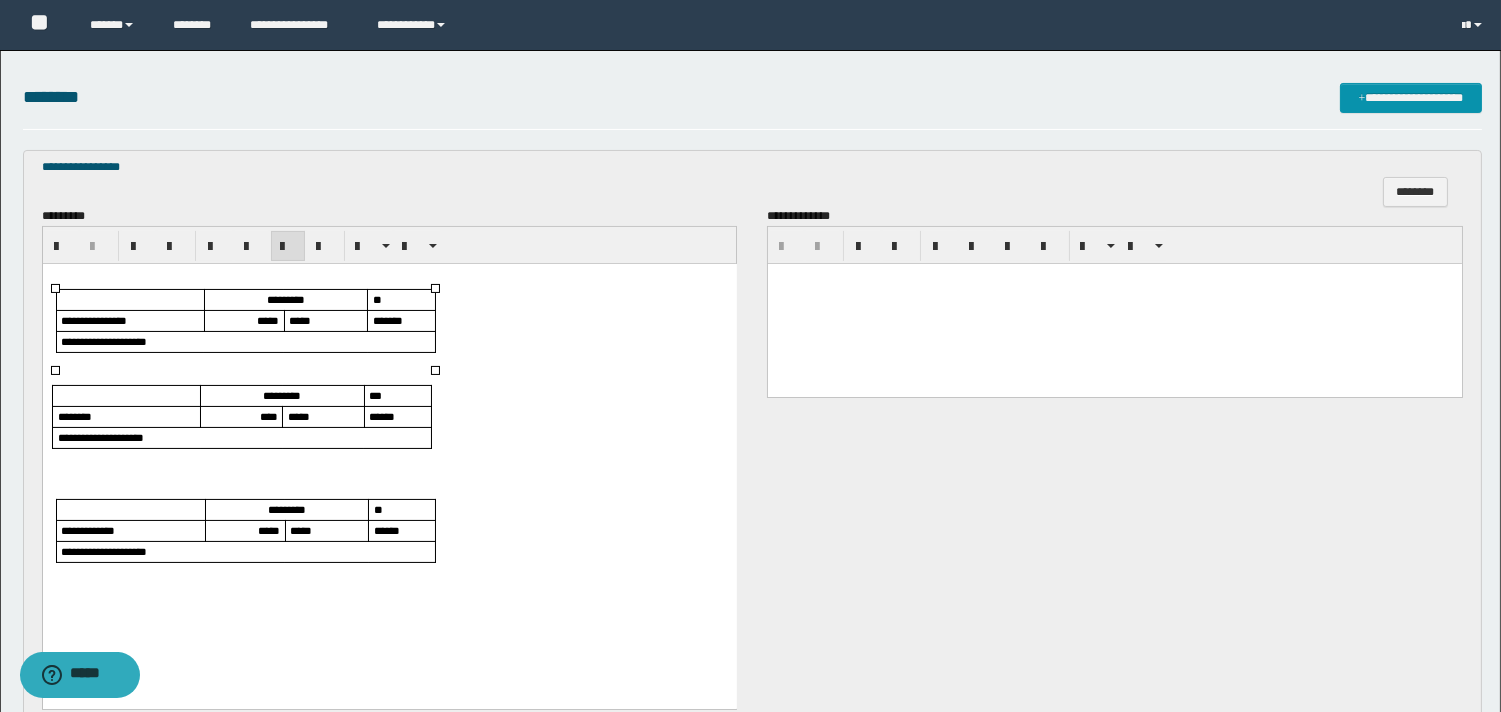 click on "****" at bounding box center [268, 416] 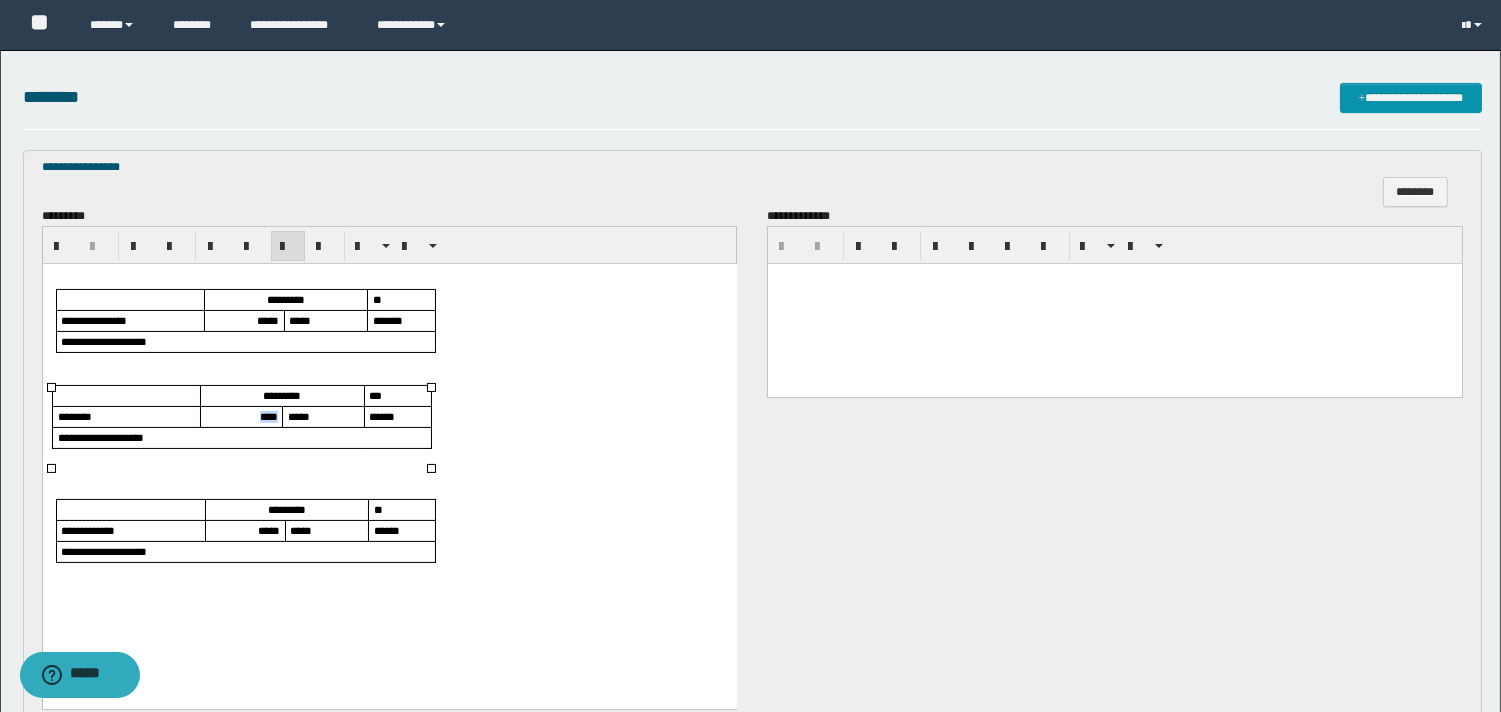 click on "****" at bounding box center [268, 416] 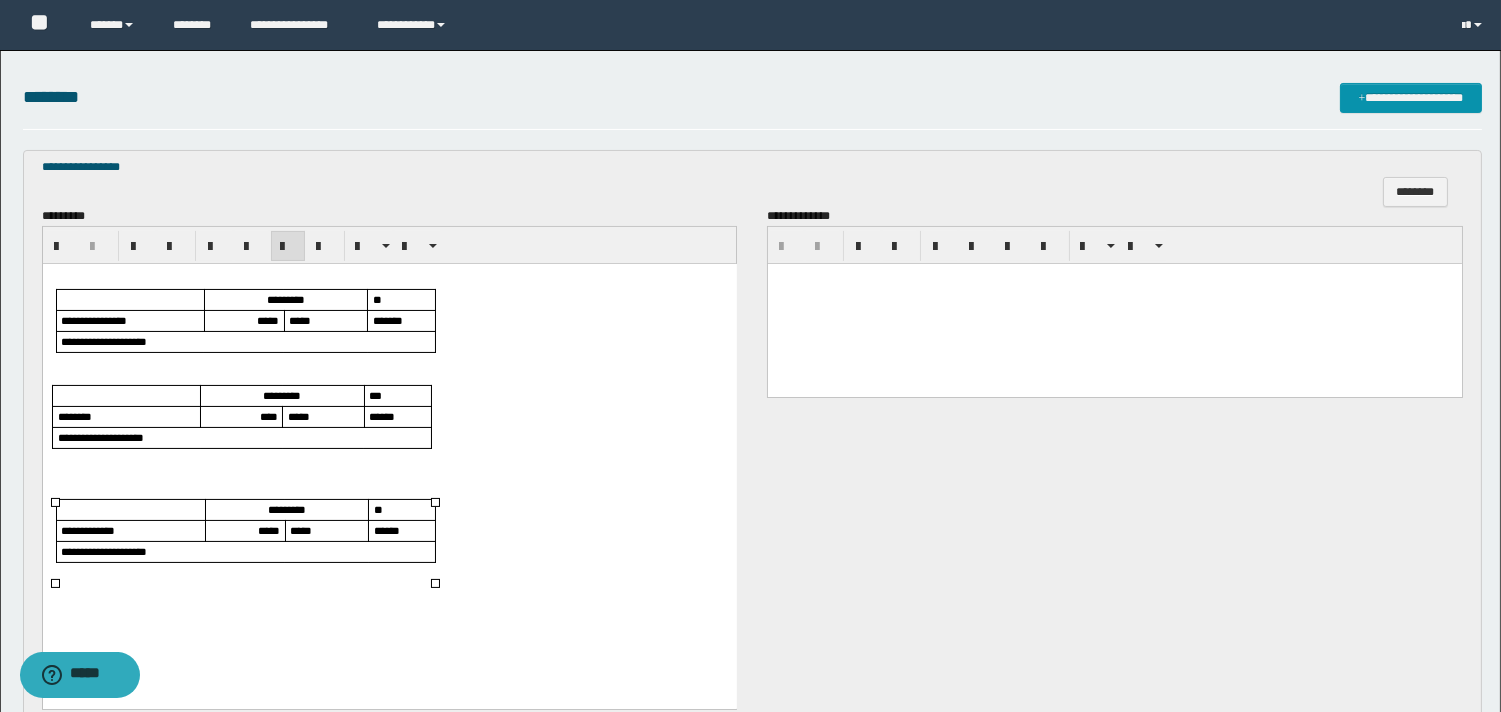 click on "*****" at bounding box center [268, 530] 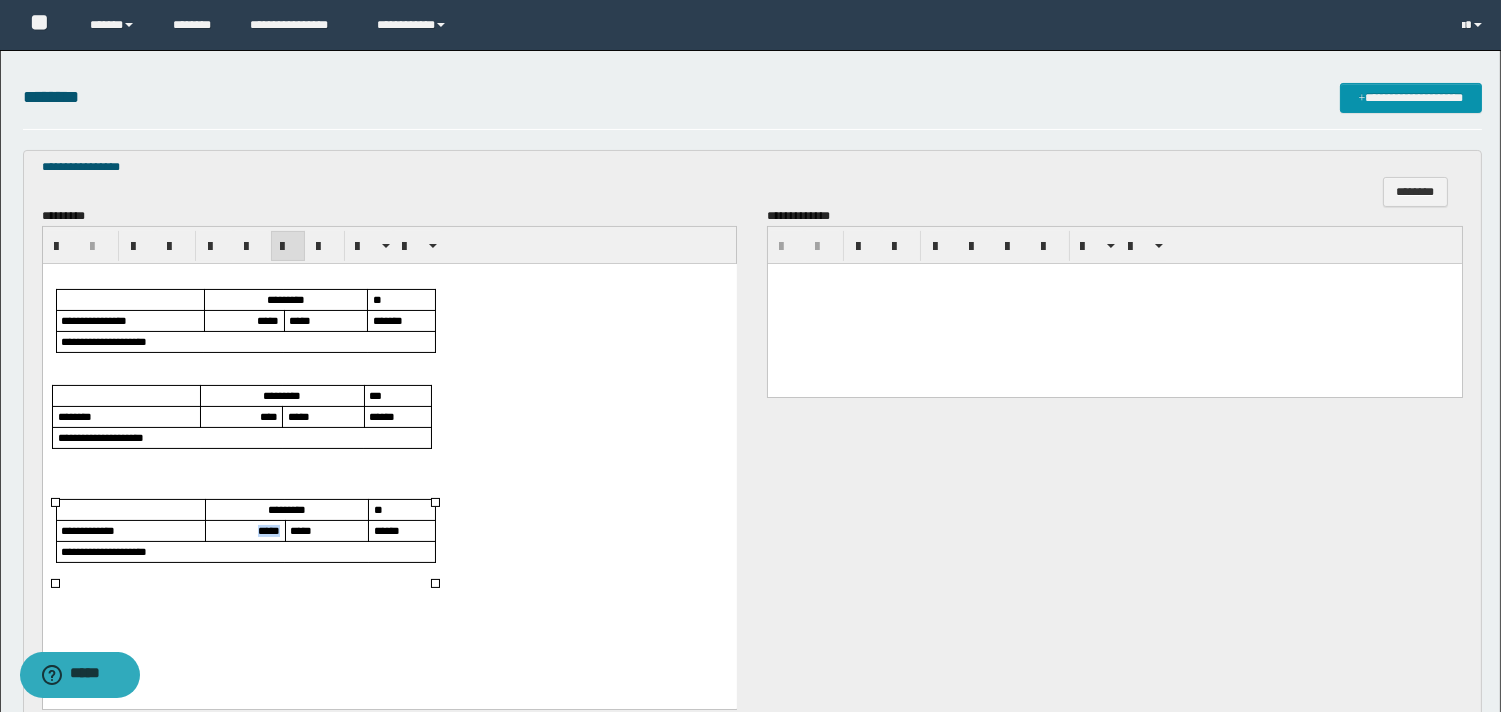 click on "*****" at bounding box center [268, 530] 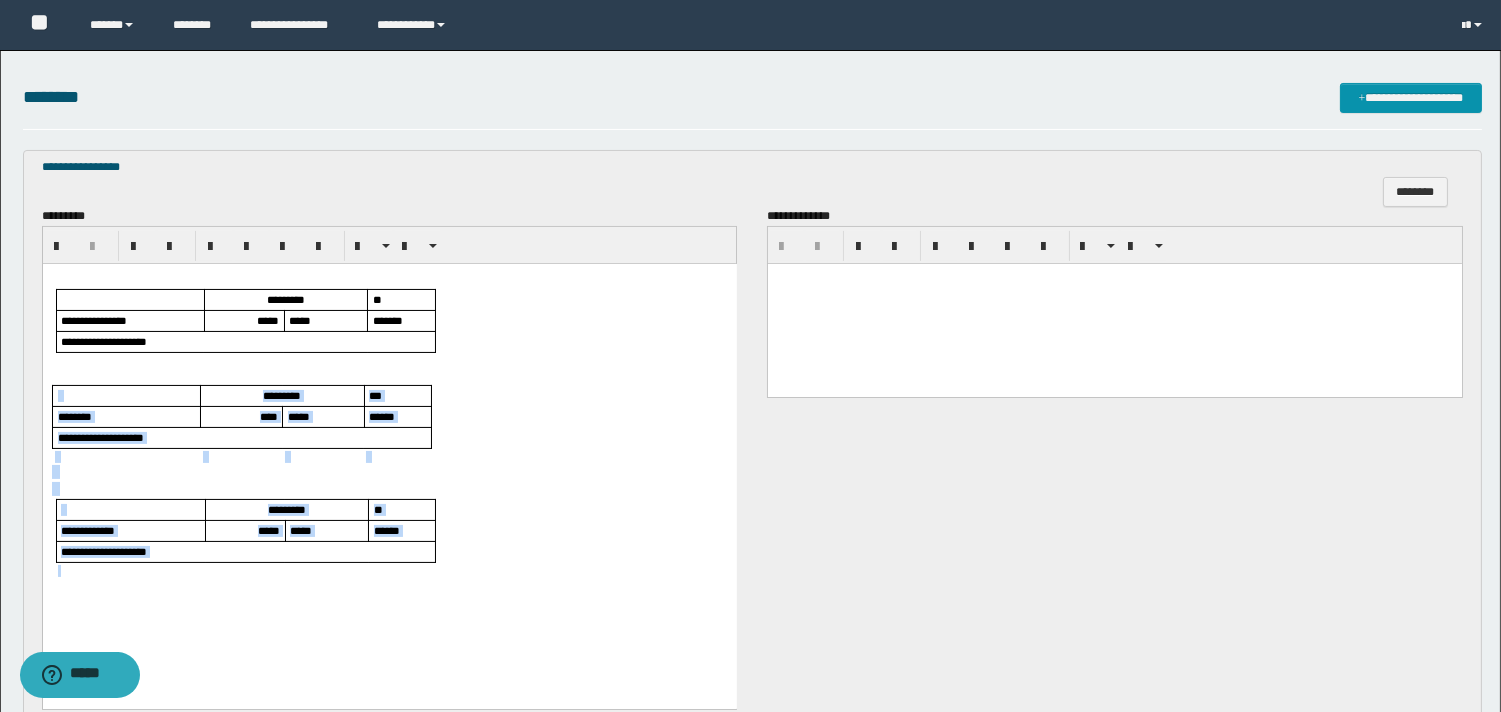 drag, startPoint x: 71, startPoint y: 378, endPoint x: 196, endPoint y: 580, distance: 237.5479 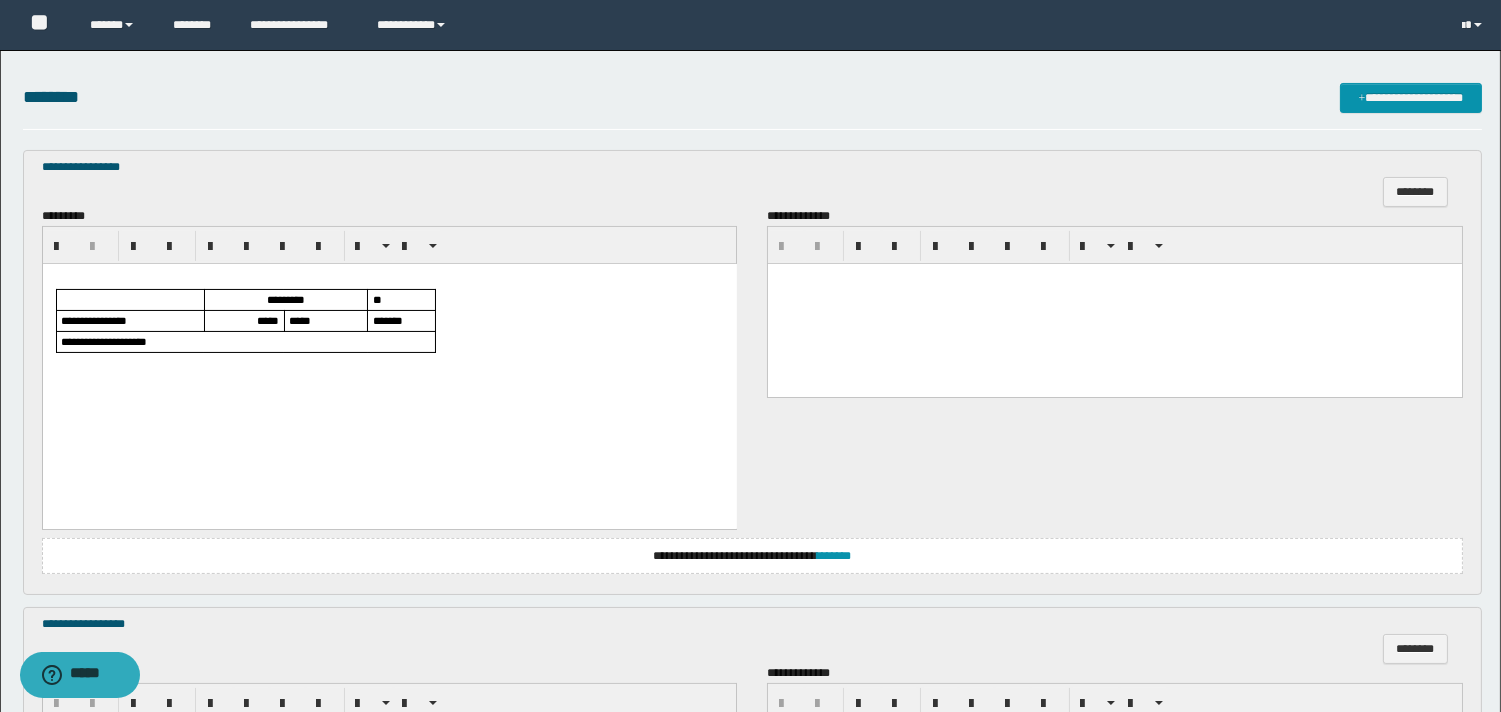 scroll, scrollTop: 888, scrollLeft: 0, axis: vertical 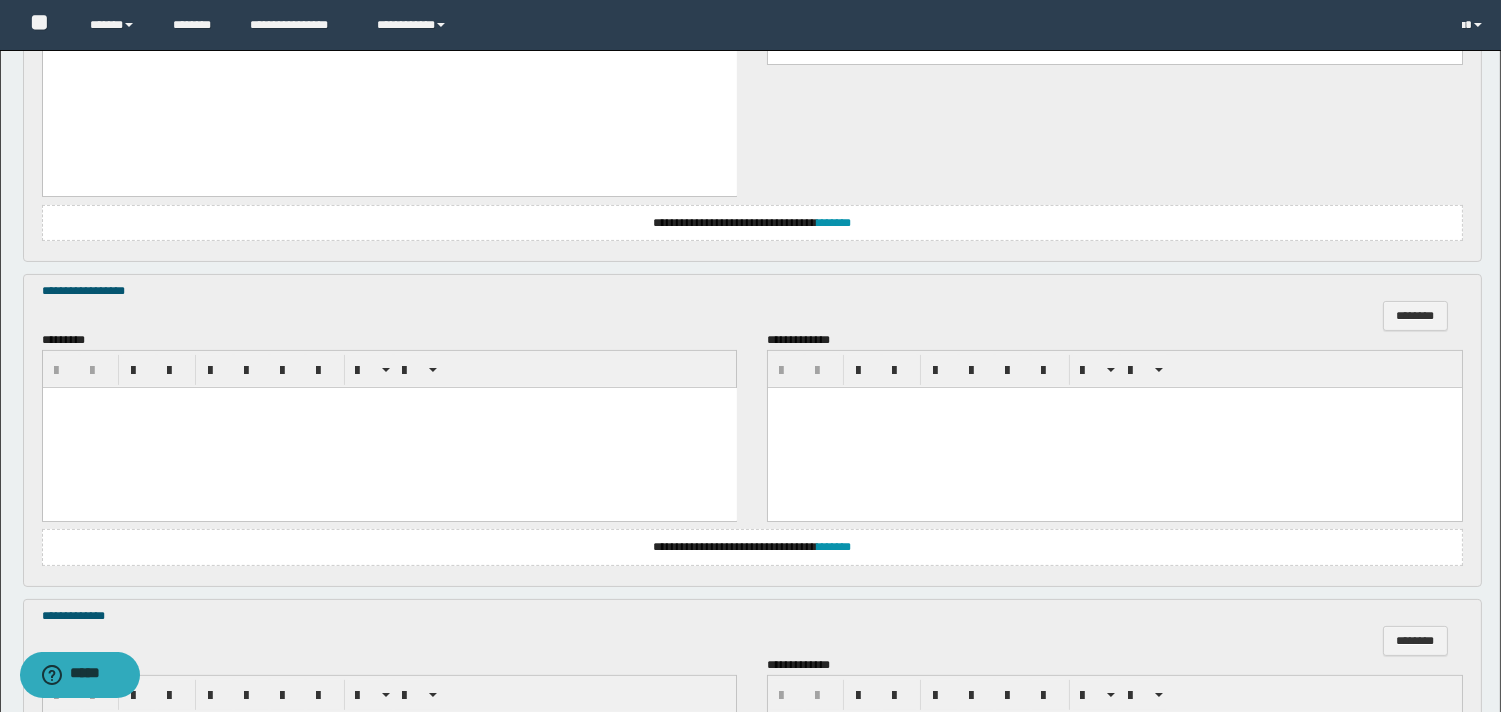 click at bounding box center (389, 427) 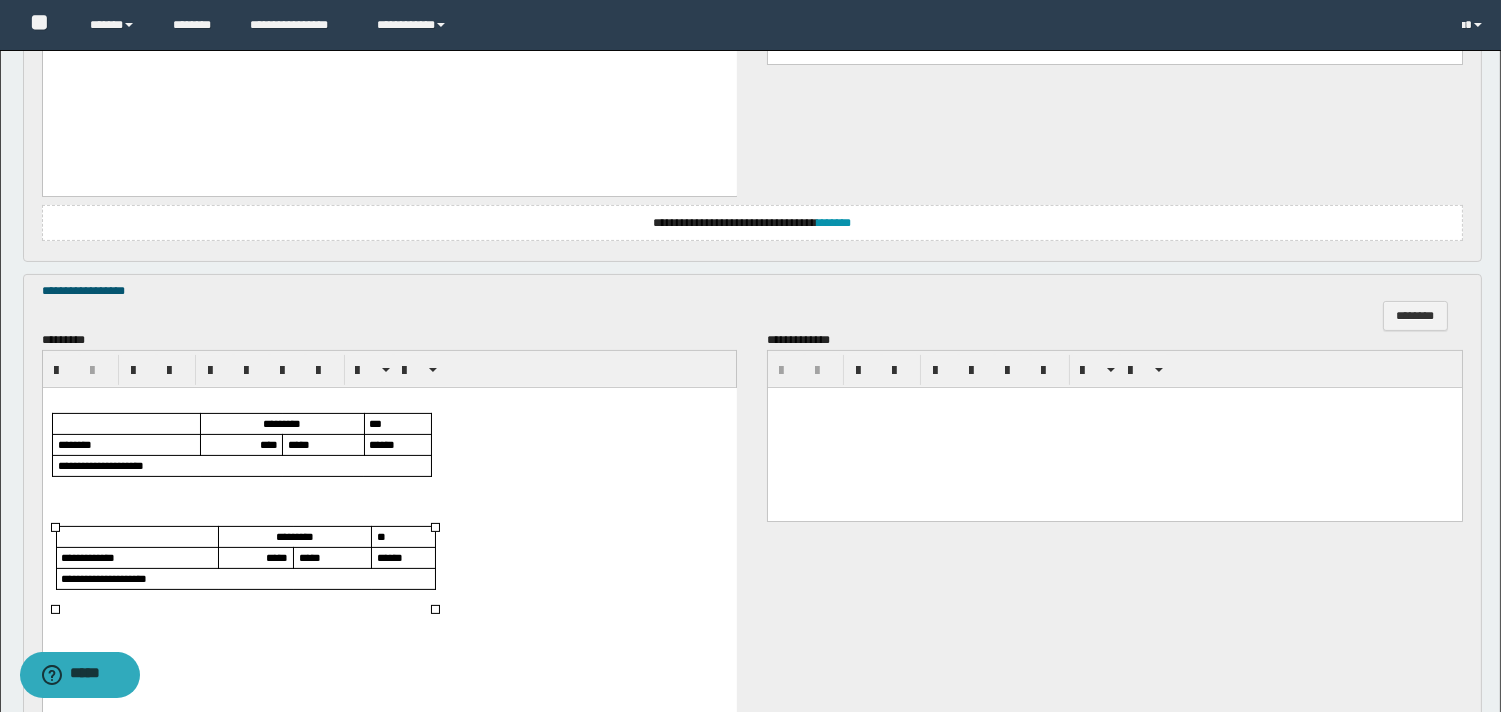 scroll, scrollTop: 1111, scrollLeft: 0, axis: vertical 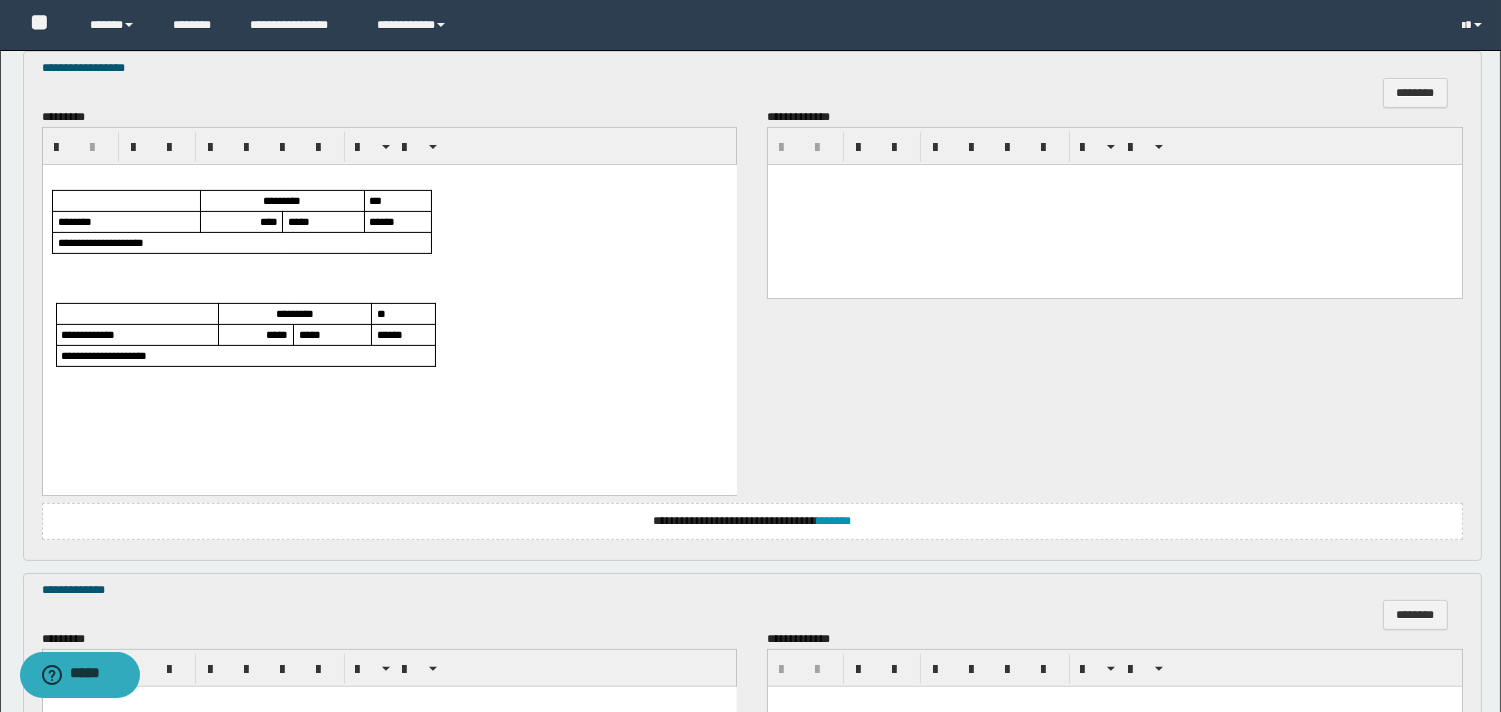 drag, startPoint x: 73, startPoint y: 291, endPoint x: 350, endPoint y: 451, distance: 319.88904 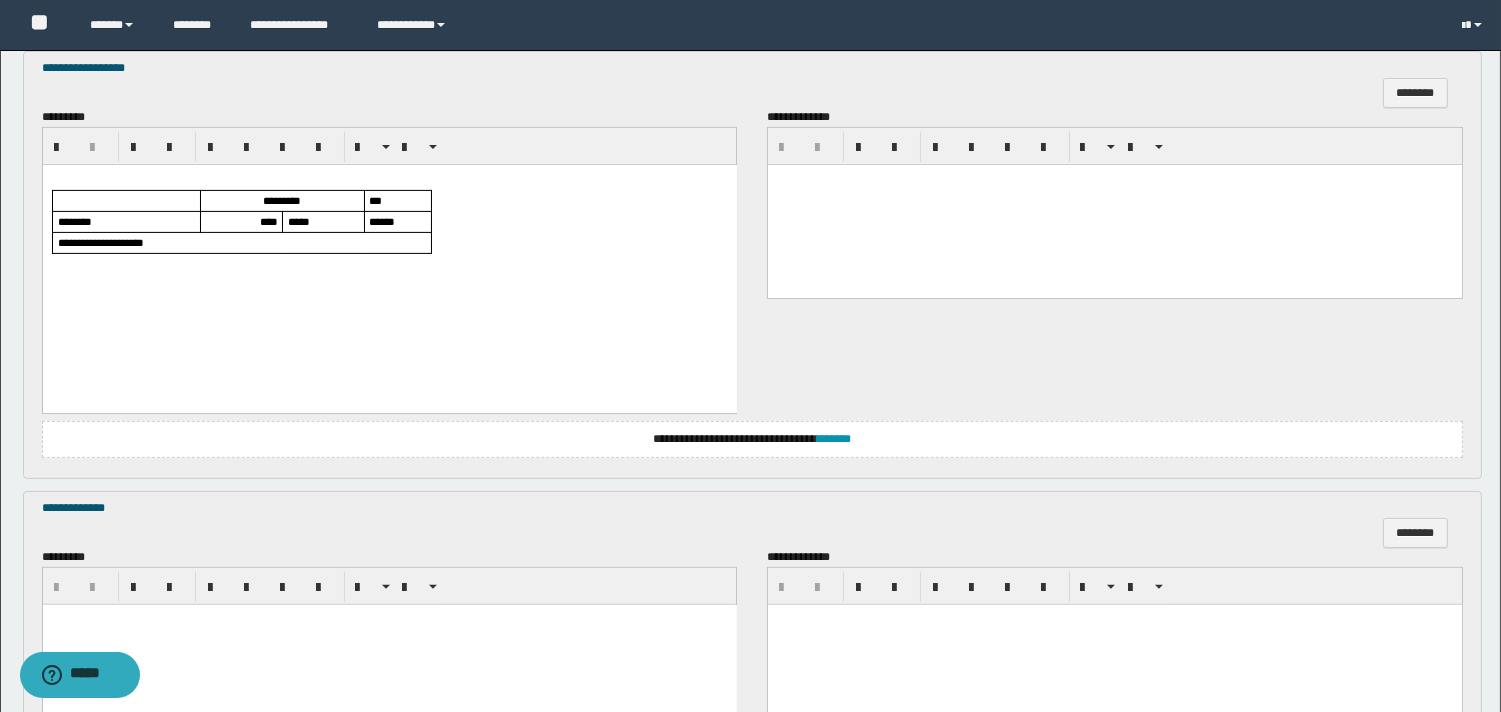 scroll, scrollTop: 1353, scrollLeft: 0, axis: vertical 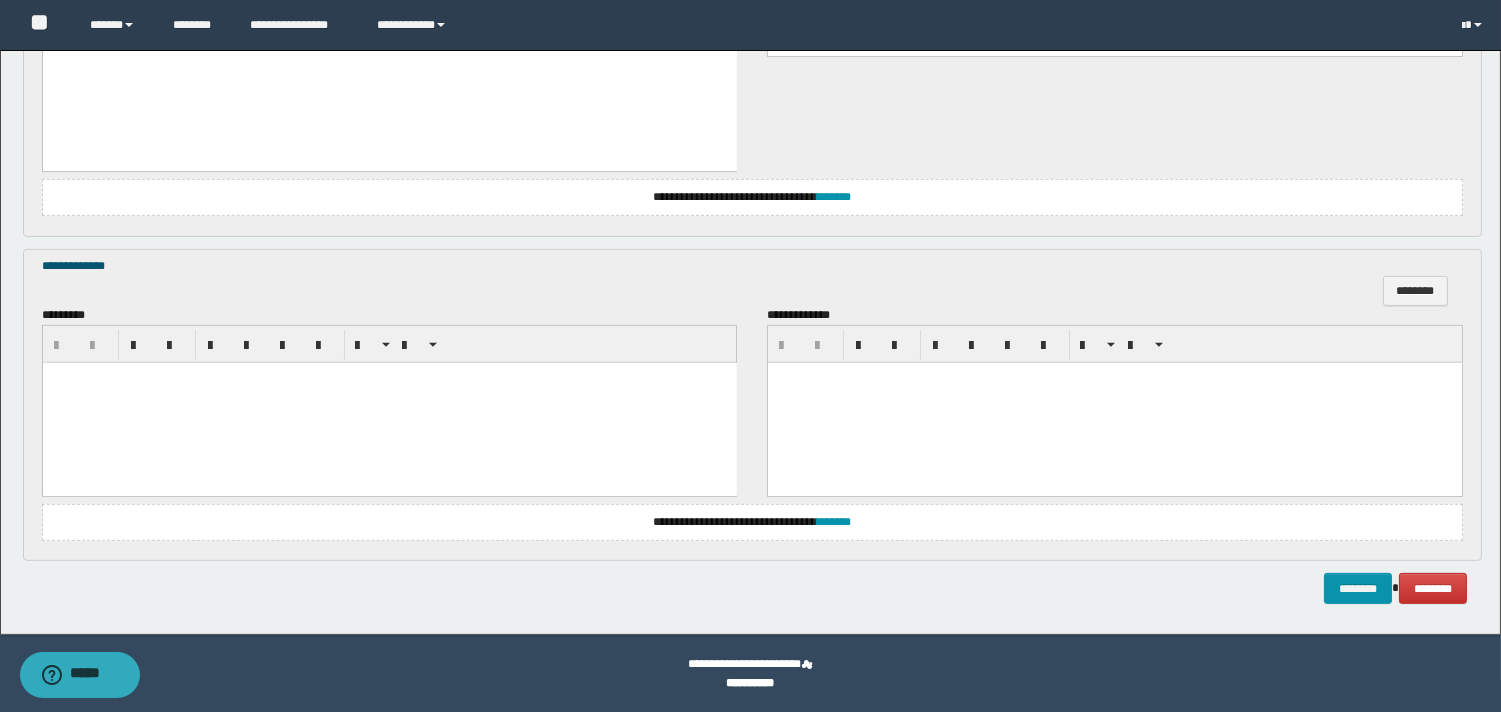 click at bounding box center [389, 402] 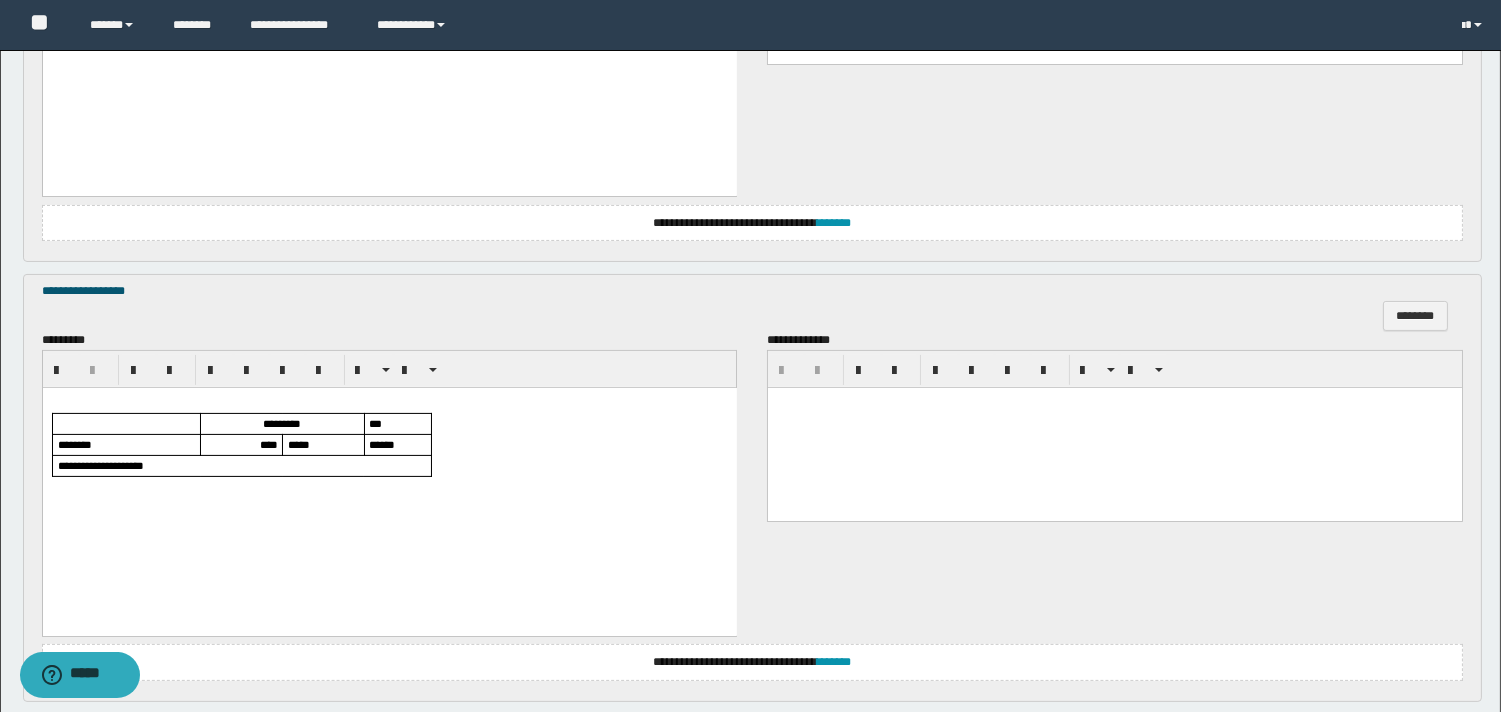 scroll, scrollTop: 1434, scrollLeft: 0, axis: vertical 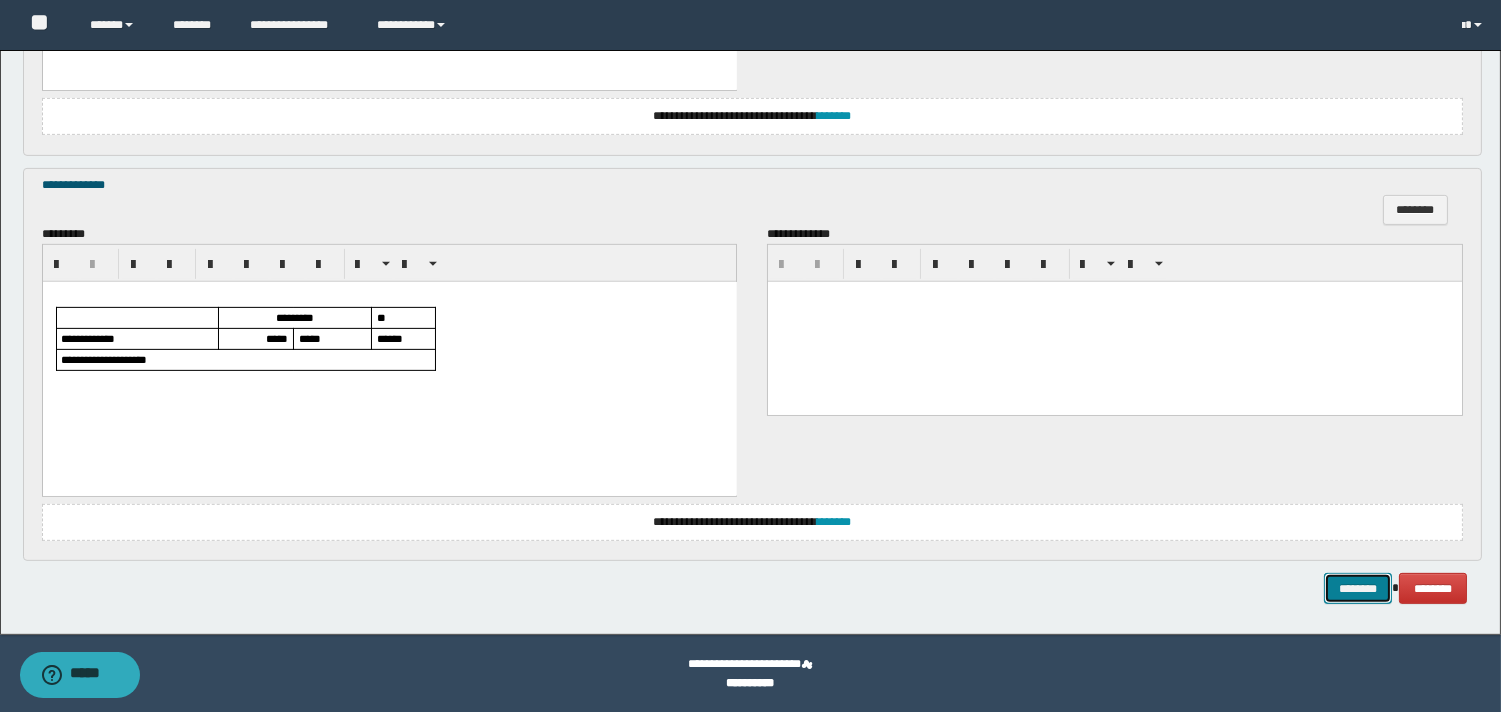 click on "********" at bounding box center (1358, 588) 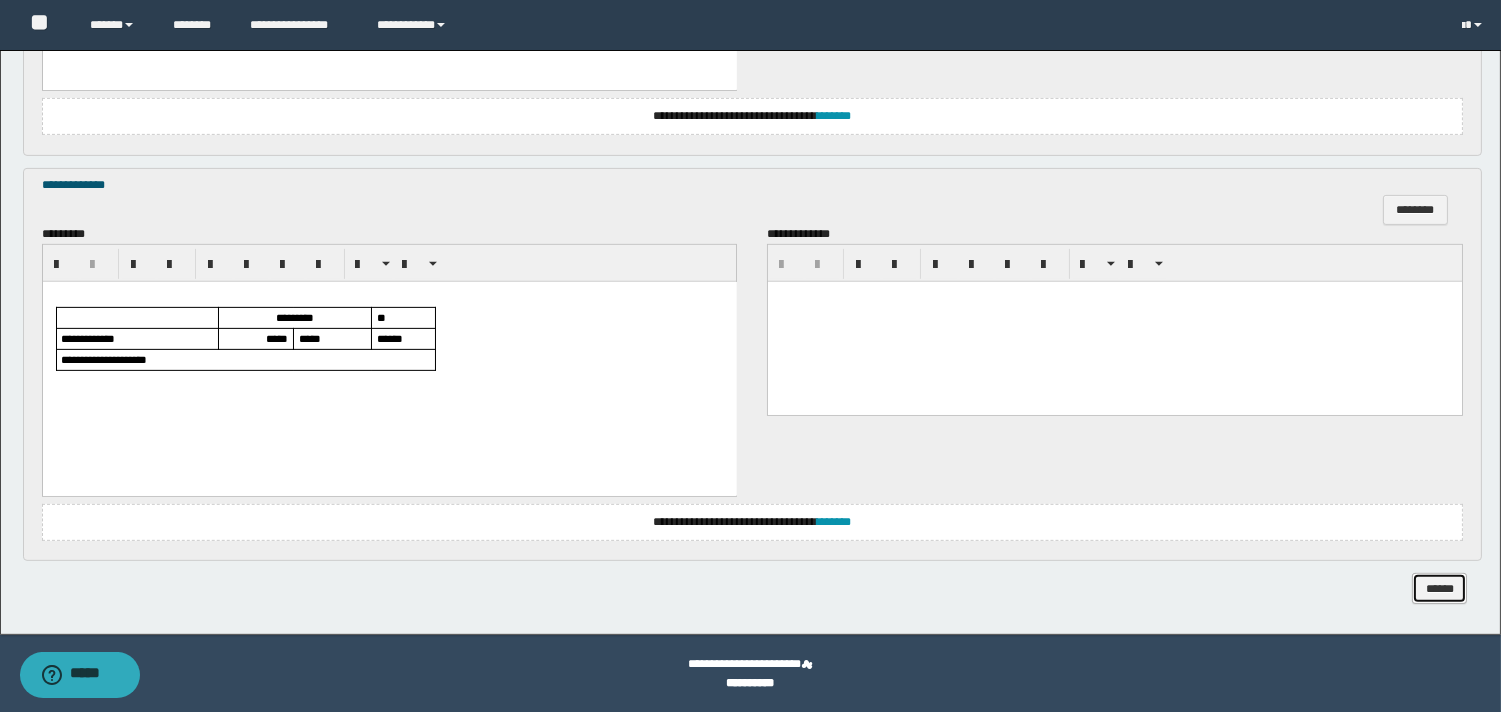 click on "******" at bounding box center (1439, 588) 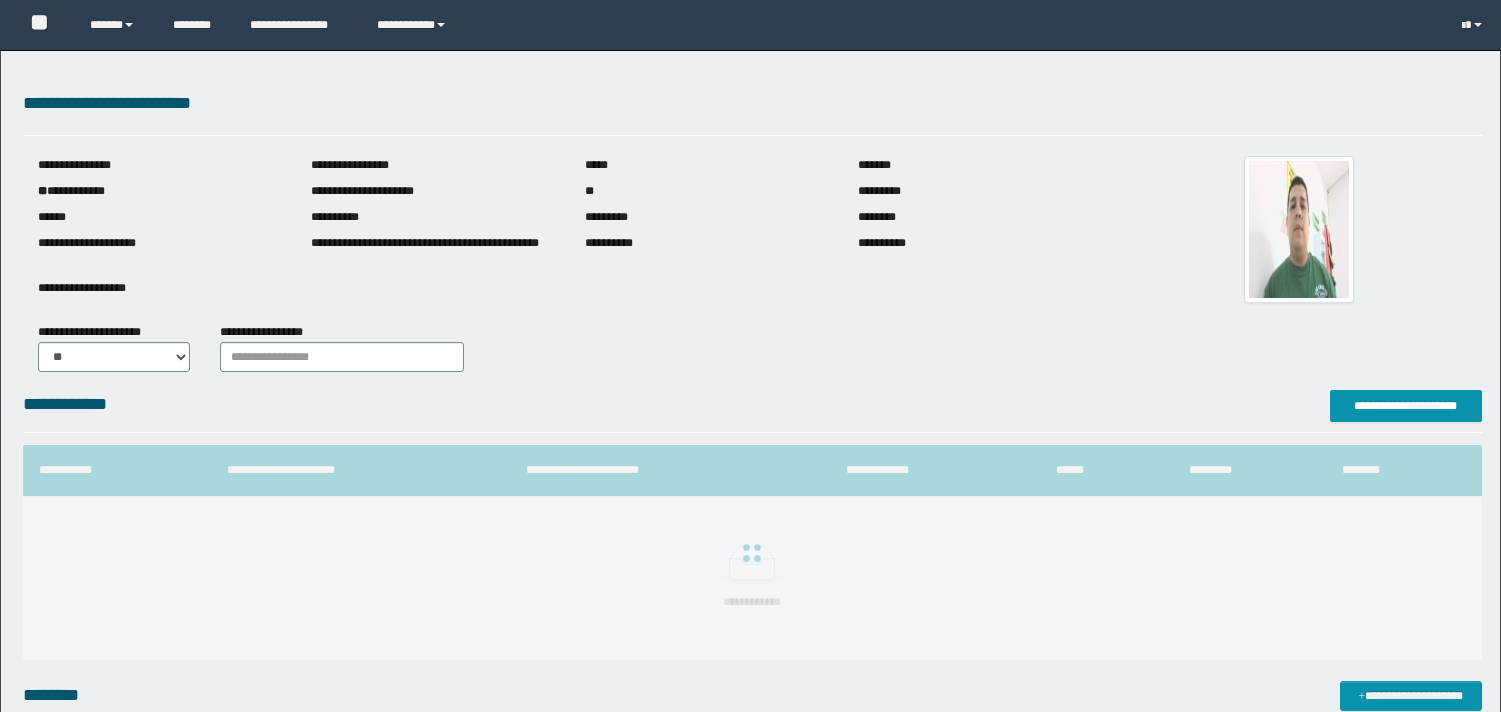 scroll, scrollTop: 0, scrollLeft: 0, axis: both 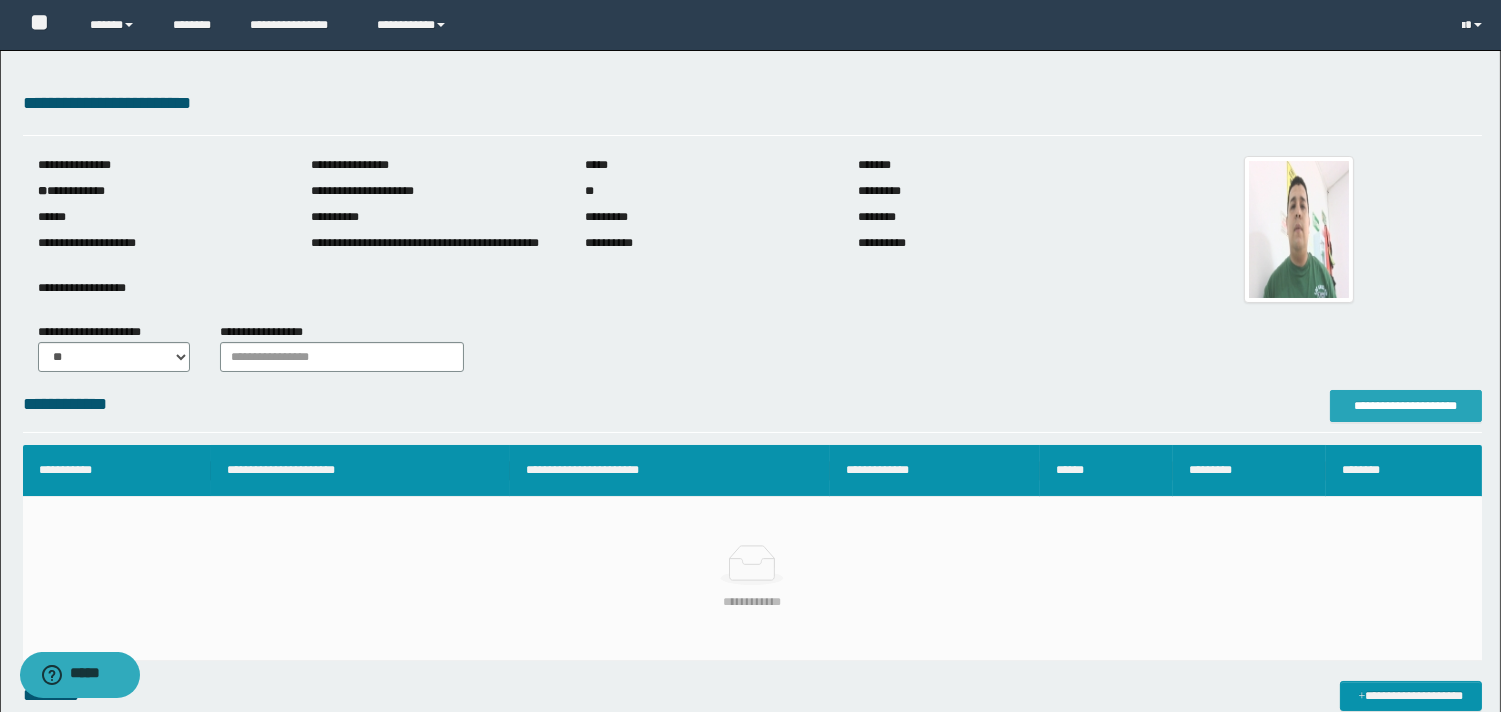 click on "**********" at bounding box center (1406, 406) 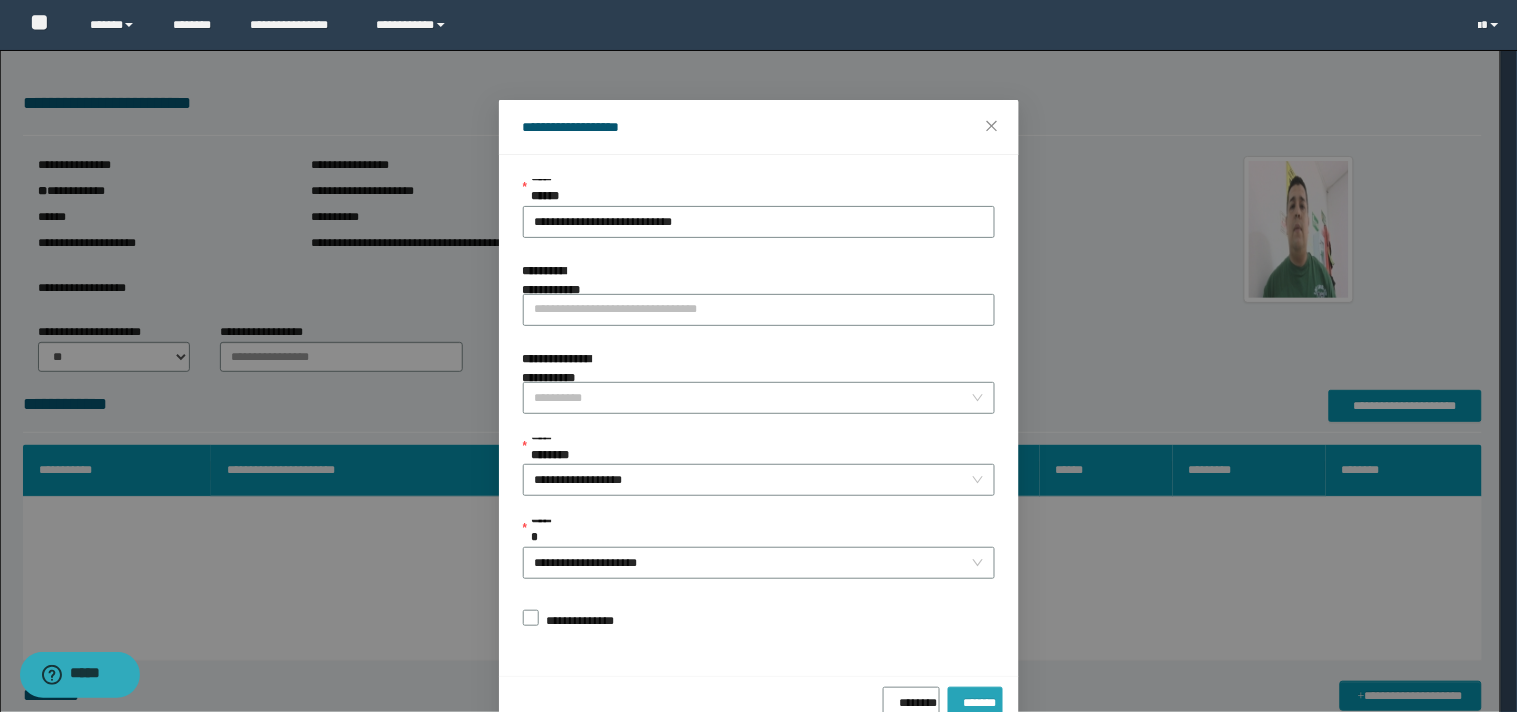 click on "*******" at bounding box center [975, 699] 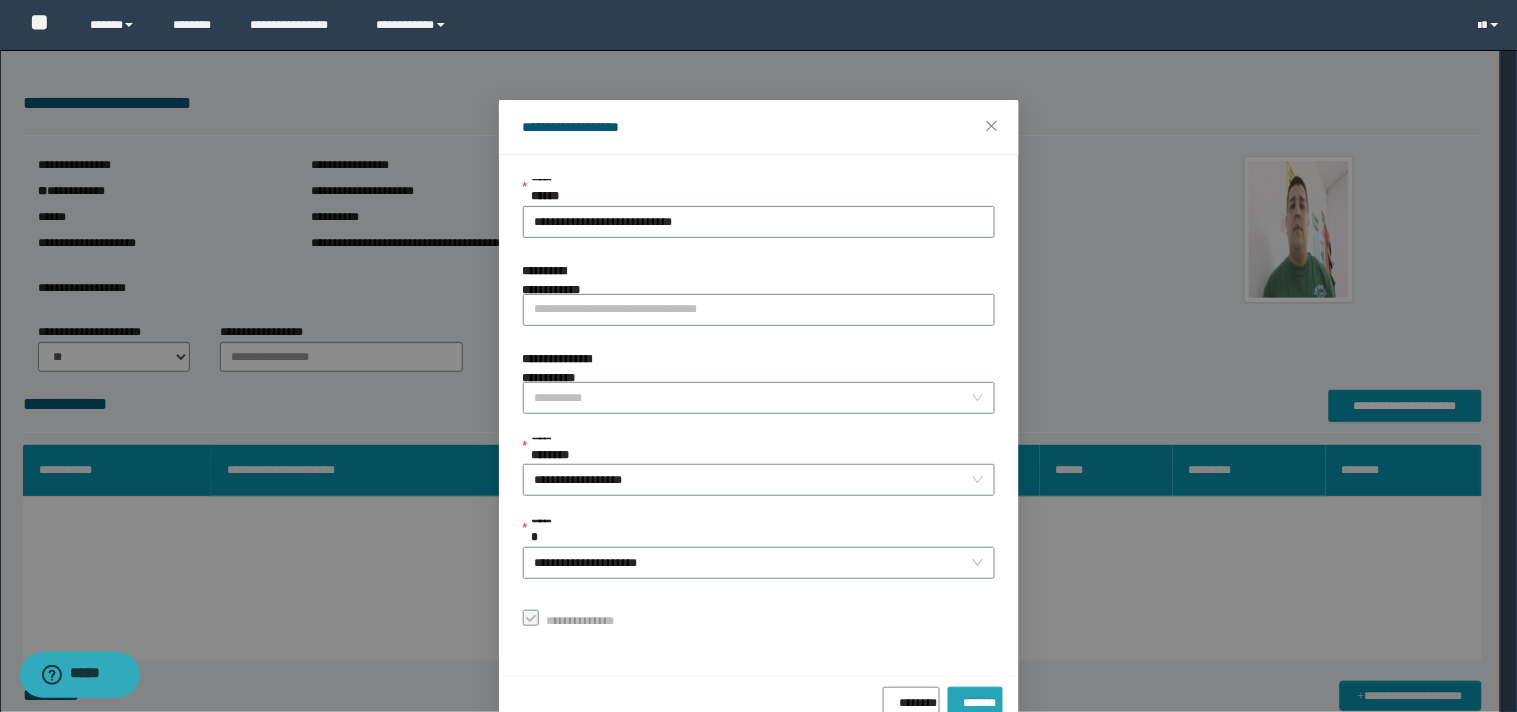 click on "*******" at bounding box center [975, 699] 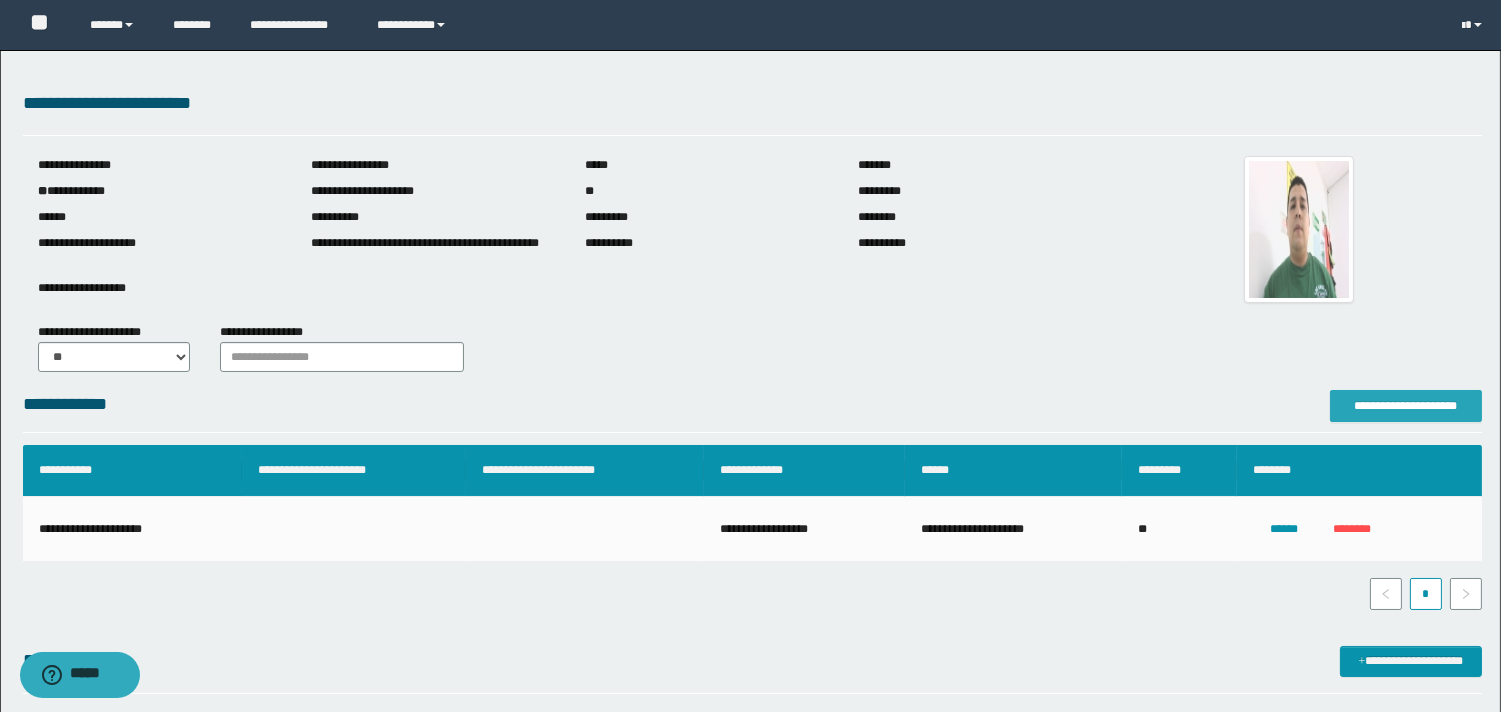scroll, scrollTop: 333, scrollLeft: 0, axis: vertical 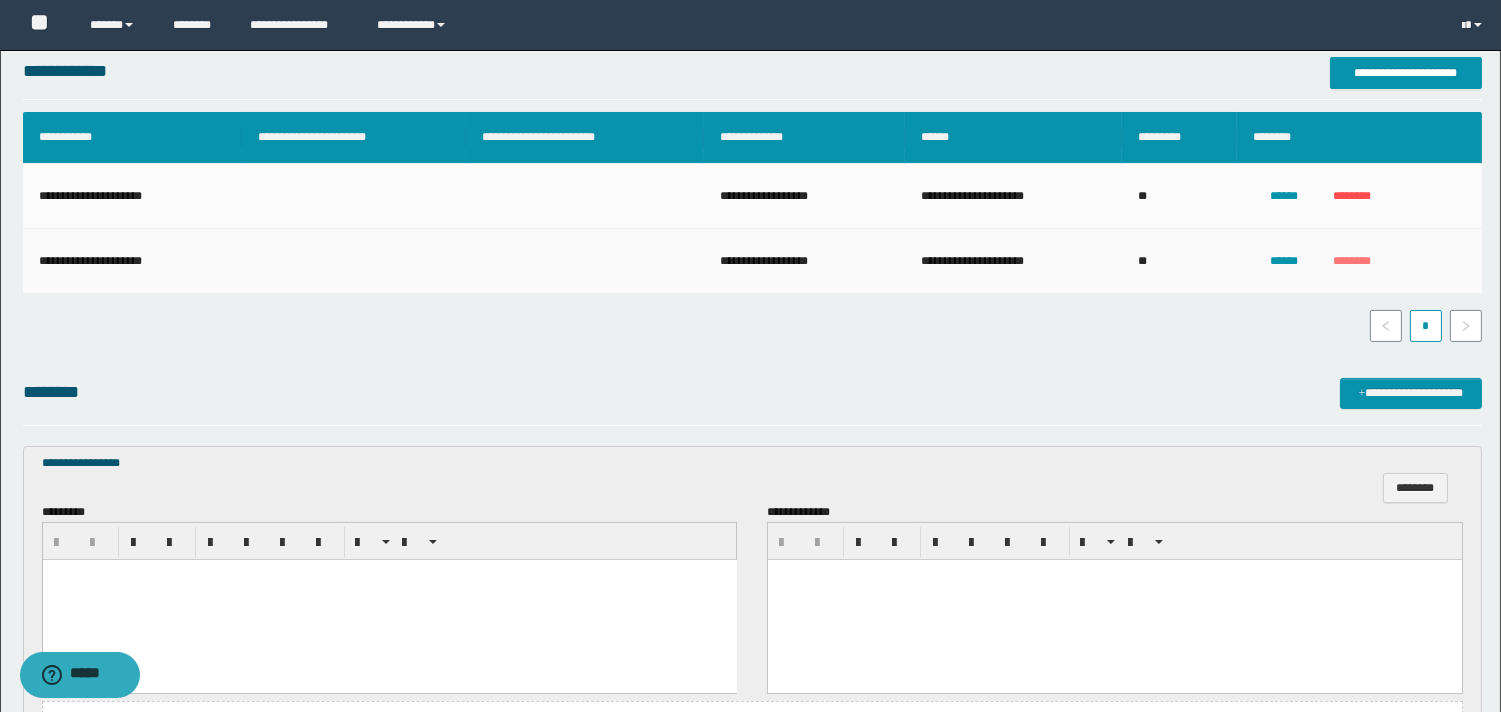 click on "********" at bounding box center [1352, 261] 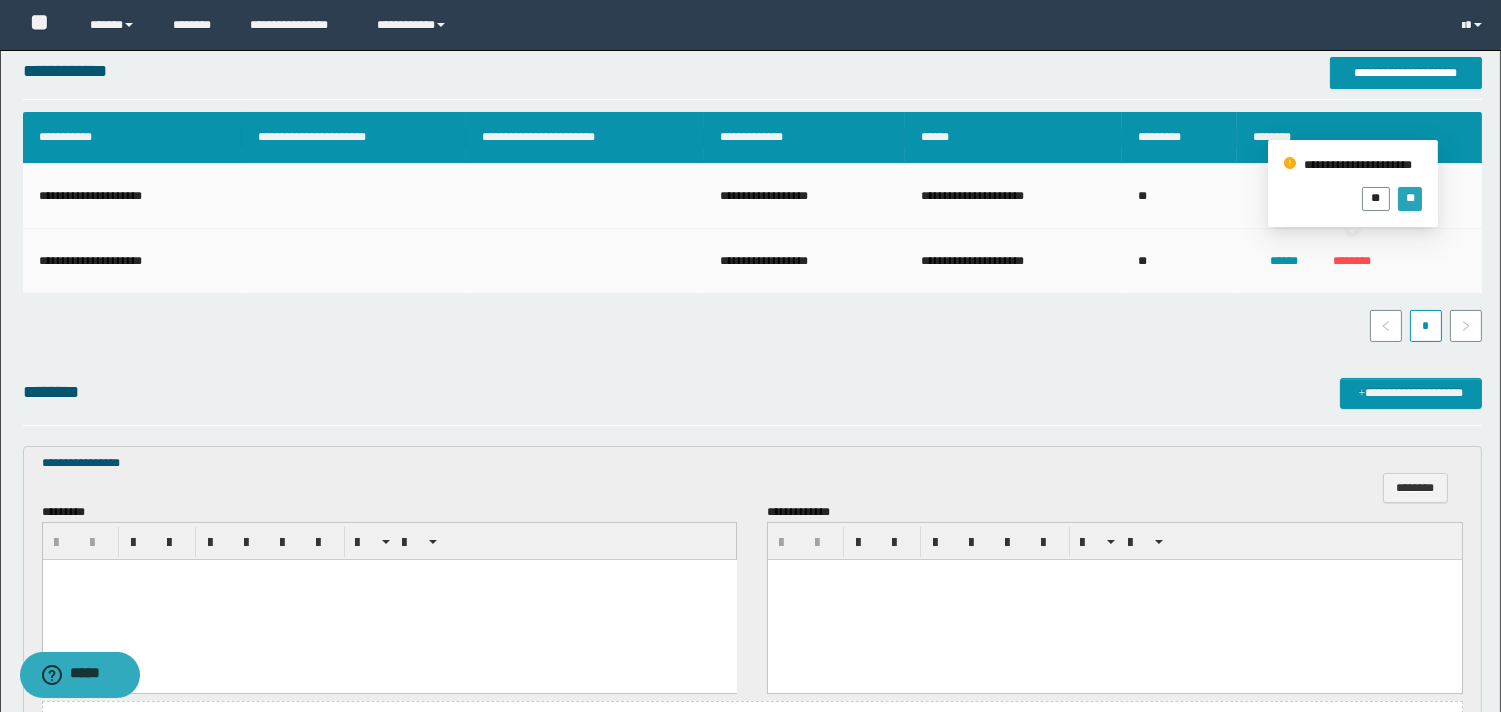 click on "**" at bounding box center (1409, 196) 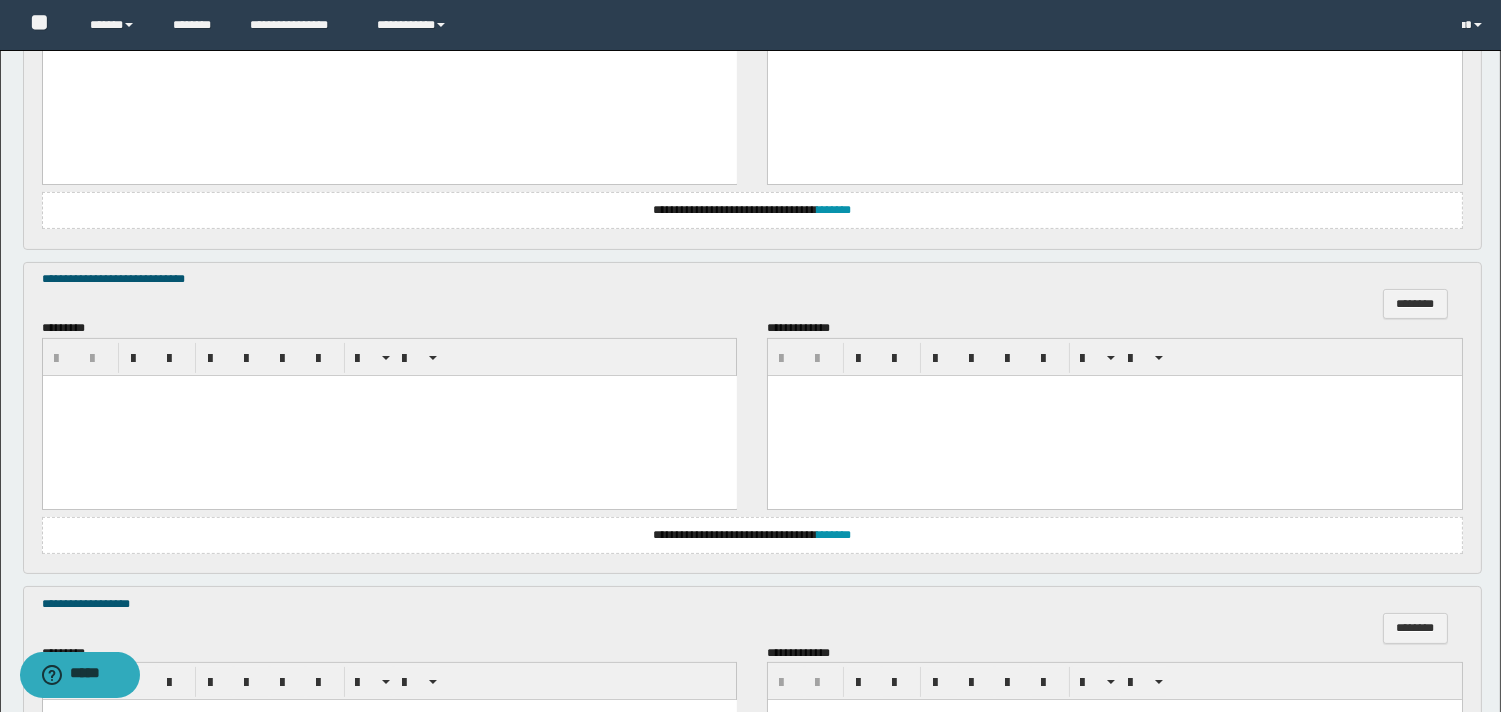 scroll, scrollTop: 1000, scrollLeft: 0, axis: vertical 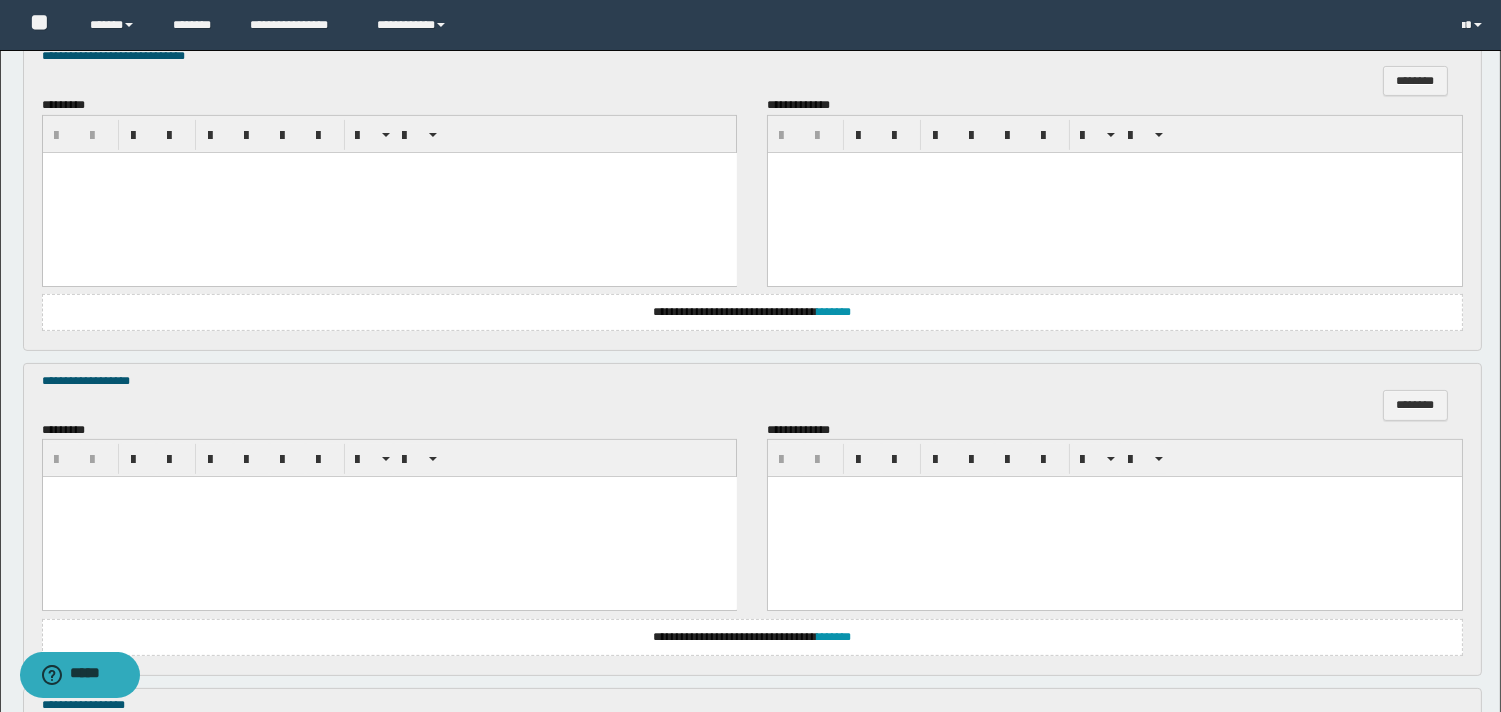 click at bounding box center [389, 517] 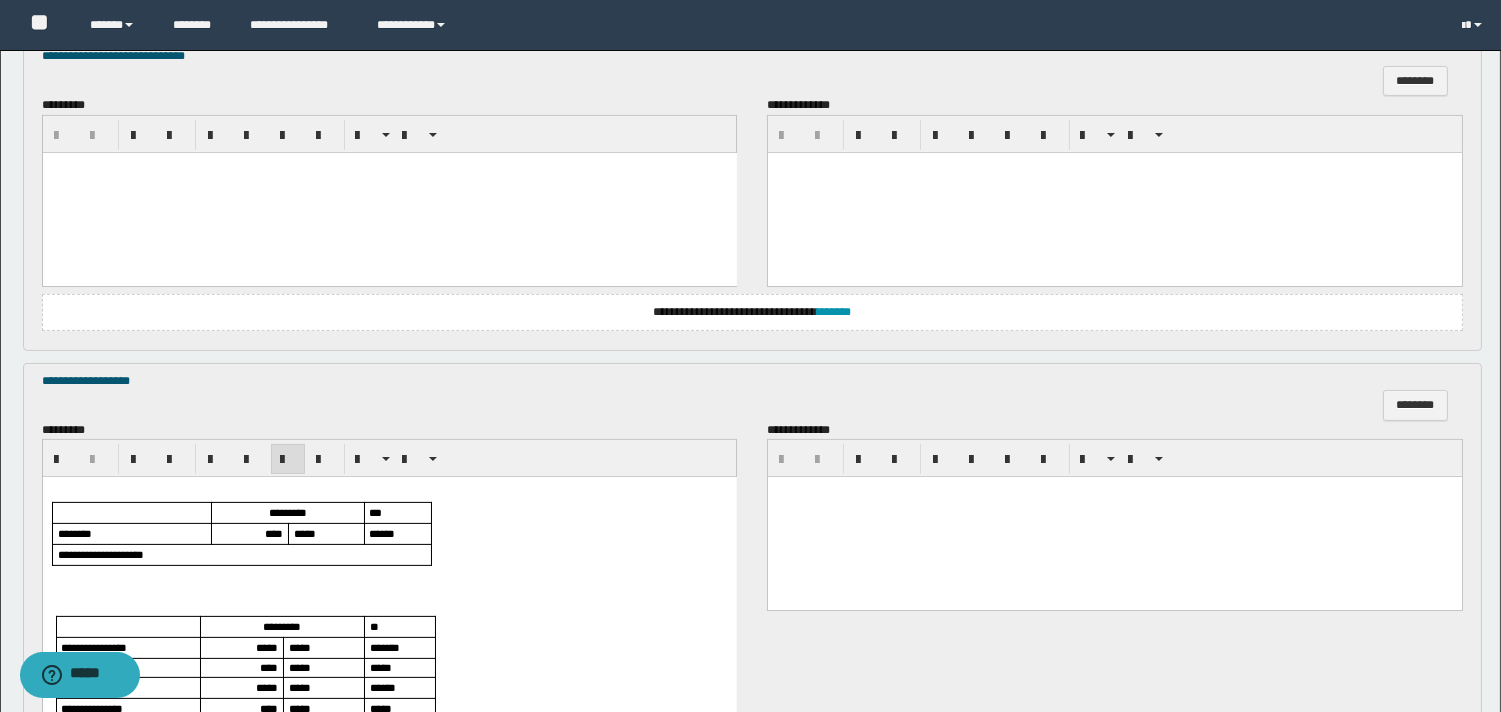 click on "****" at bounding box center [273, 533] 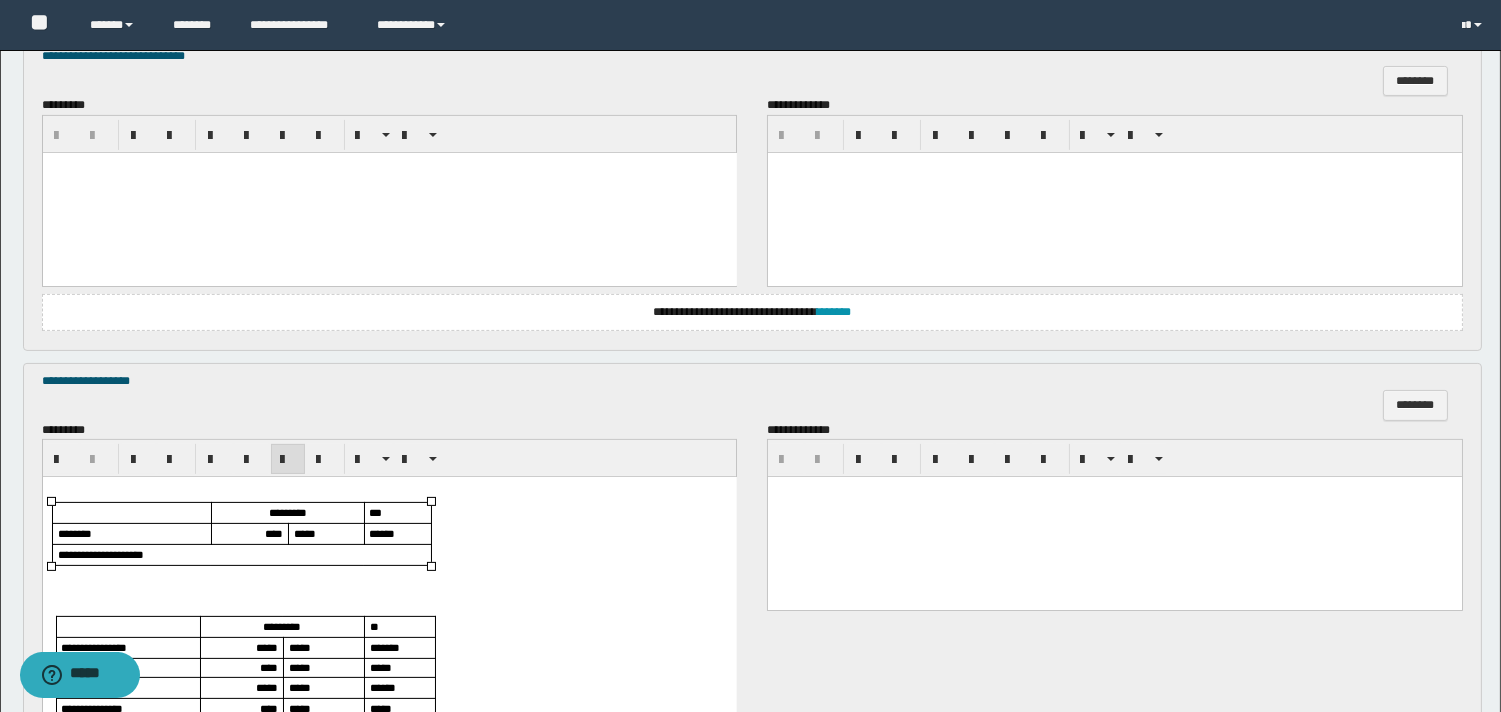 click on "****" at bounding box center (273, 533) 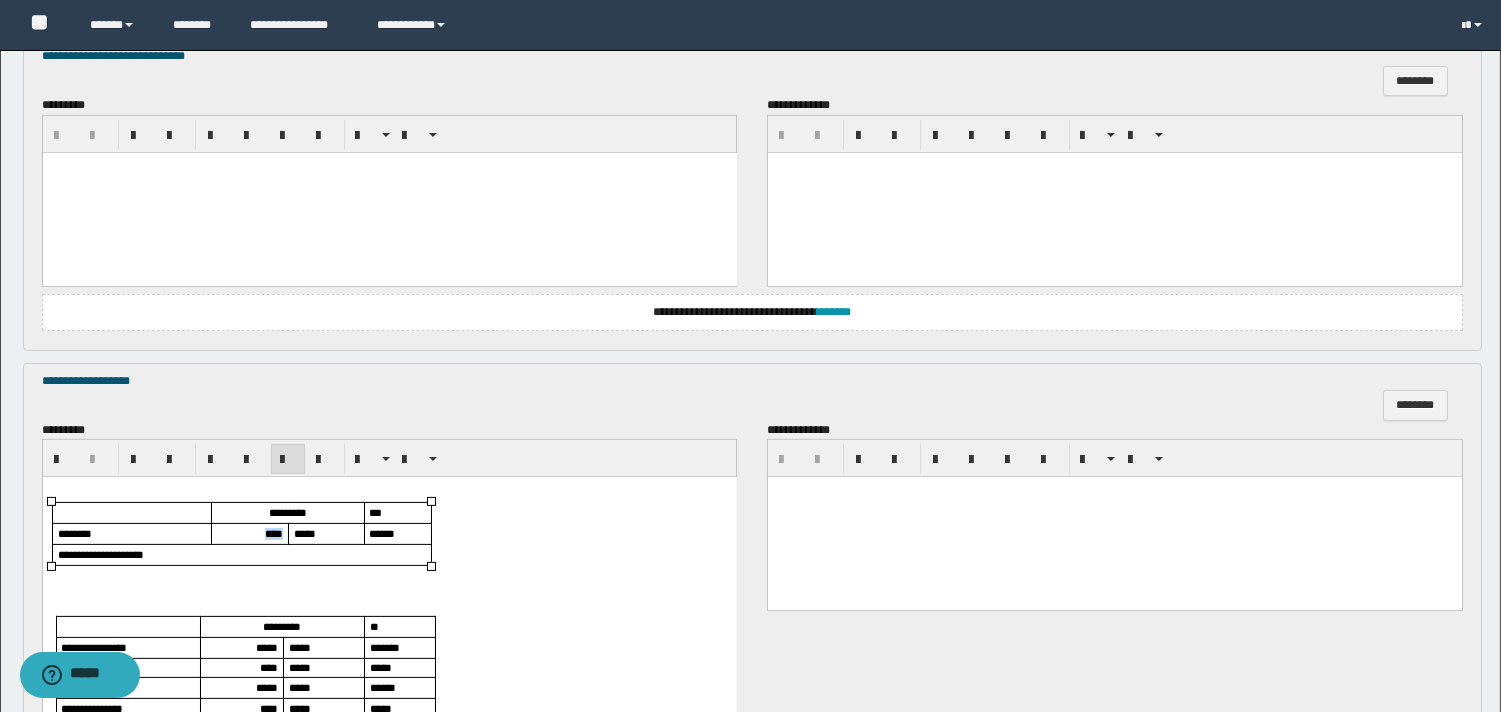 click on "****" at bounding box center [273, 533] 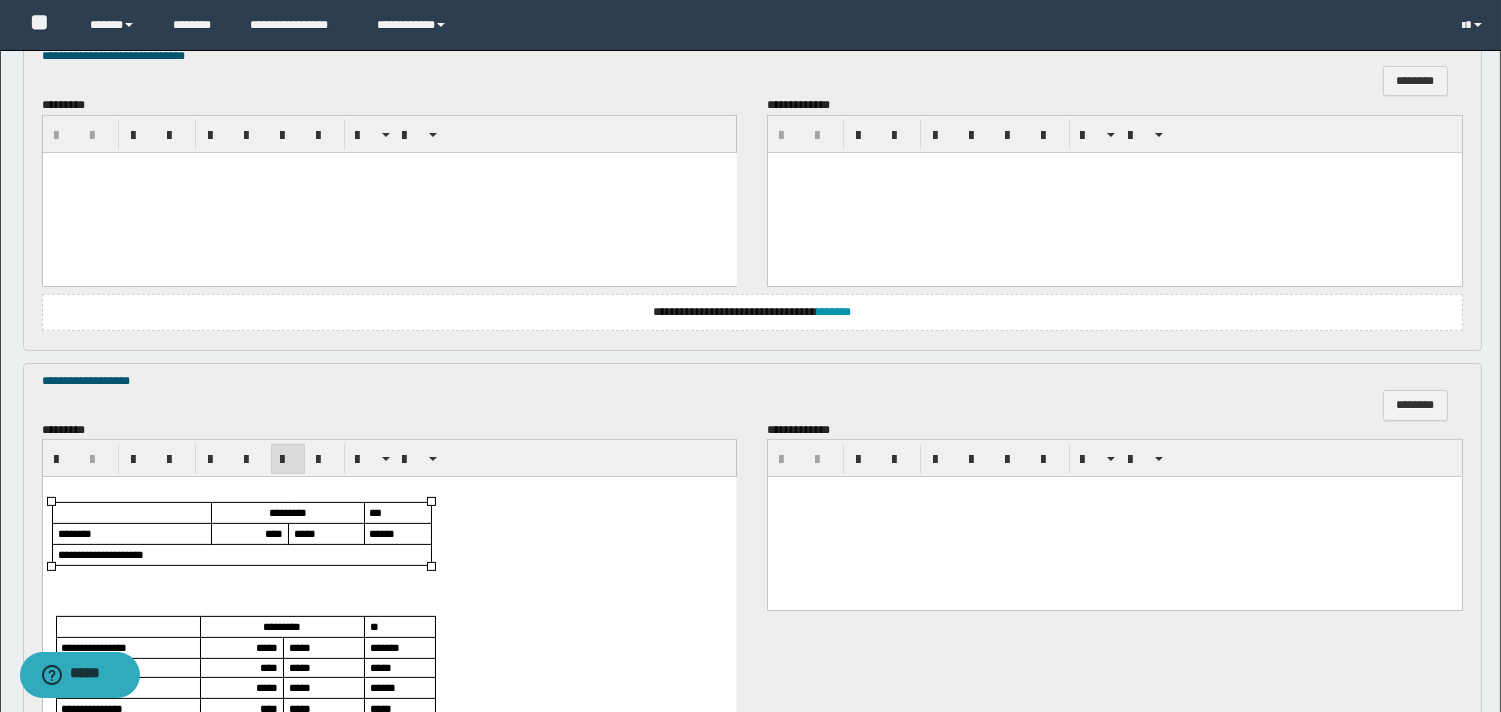 scroll, scrollTop: 1222, scrollLeft: 0, axis: vertical 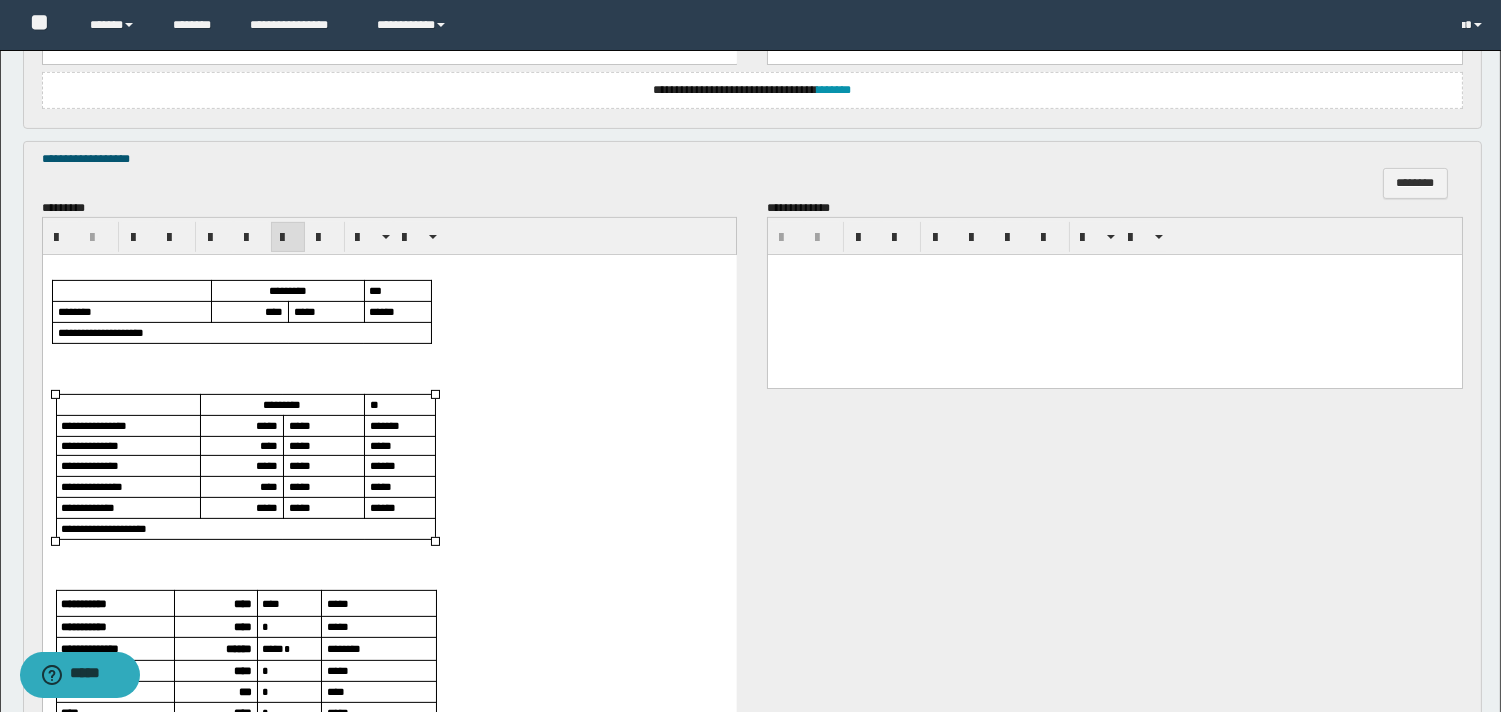 click on "*****" at bounding box center (266, 425) 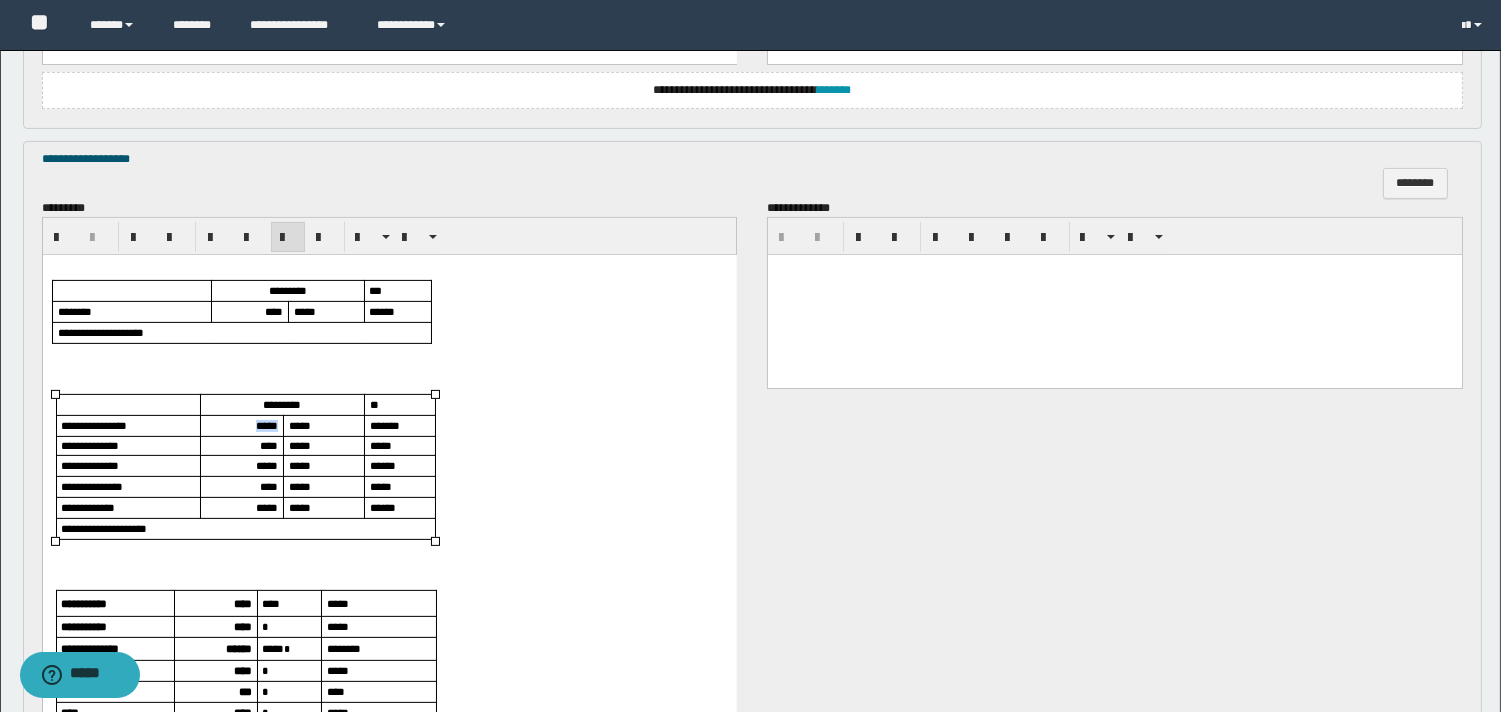 click on "*****" at bounding box center (266, 425) 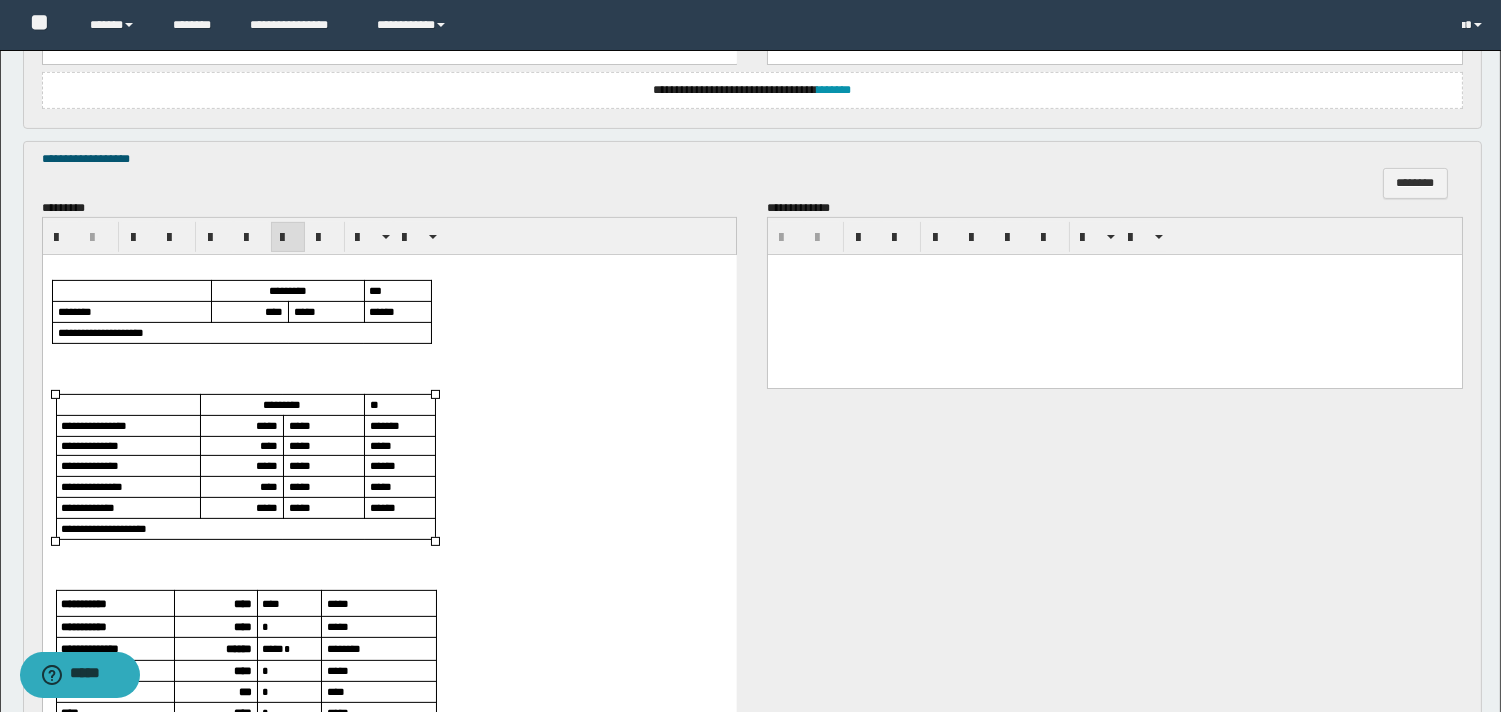 scroll, scrollTop: 1333, scrollLeft: 0, axis: vertical 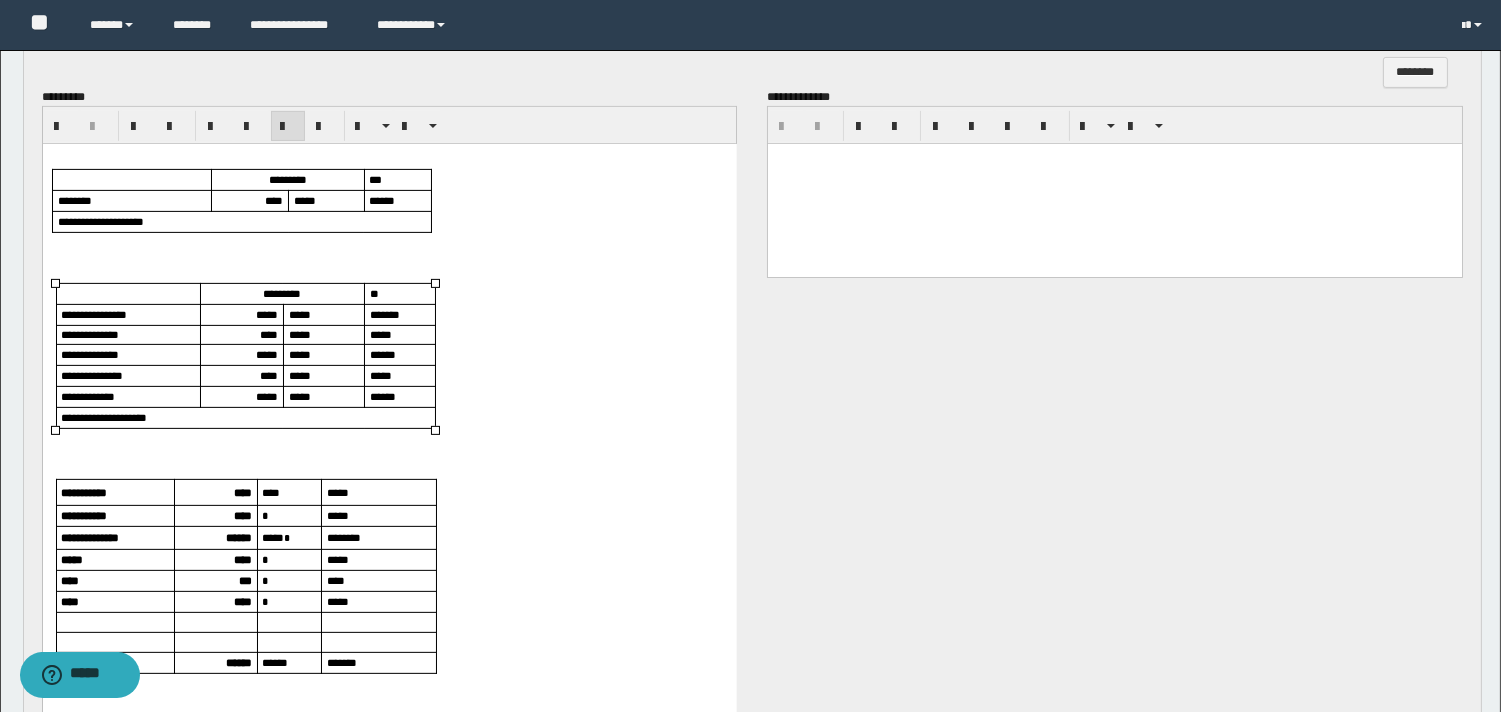 click on "****" at bounding box center [268, 334] 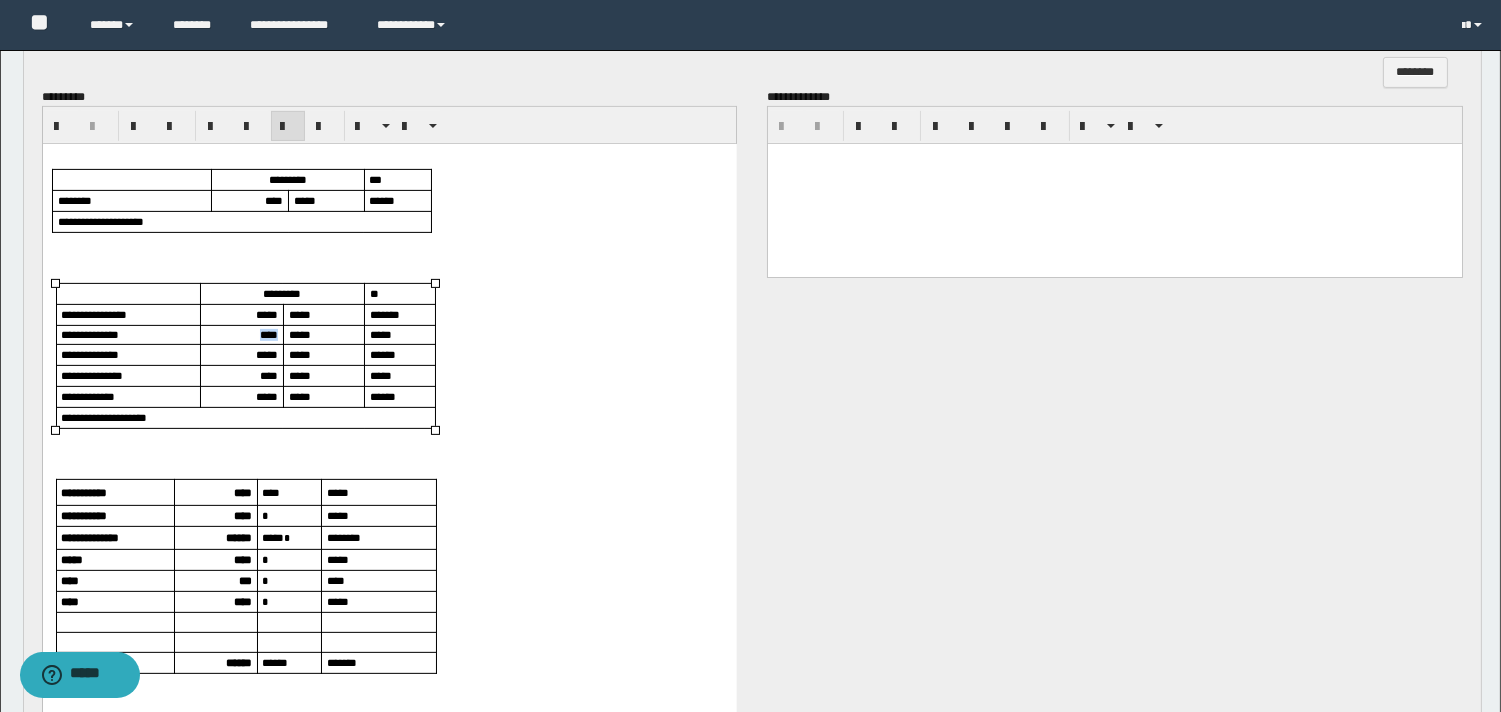 click on "****" at bounding box center [268, 334] 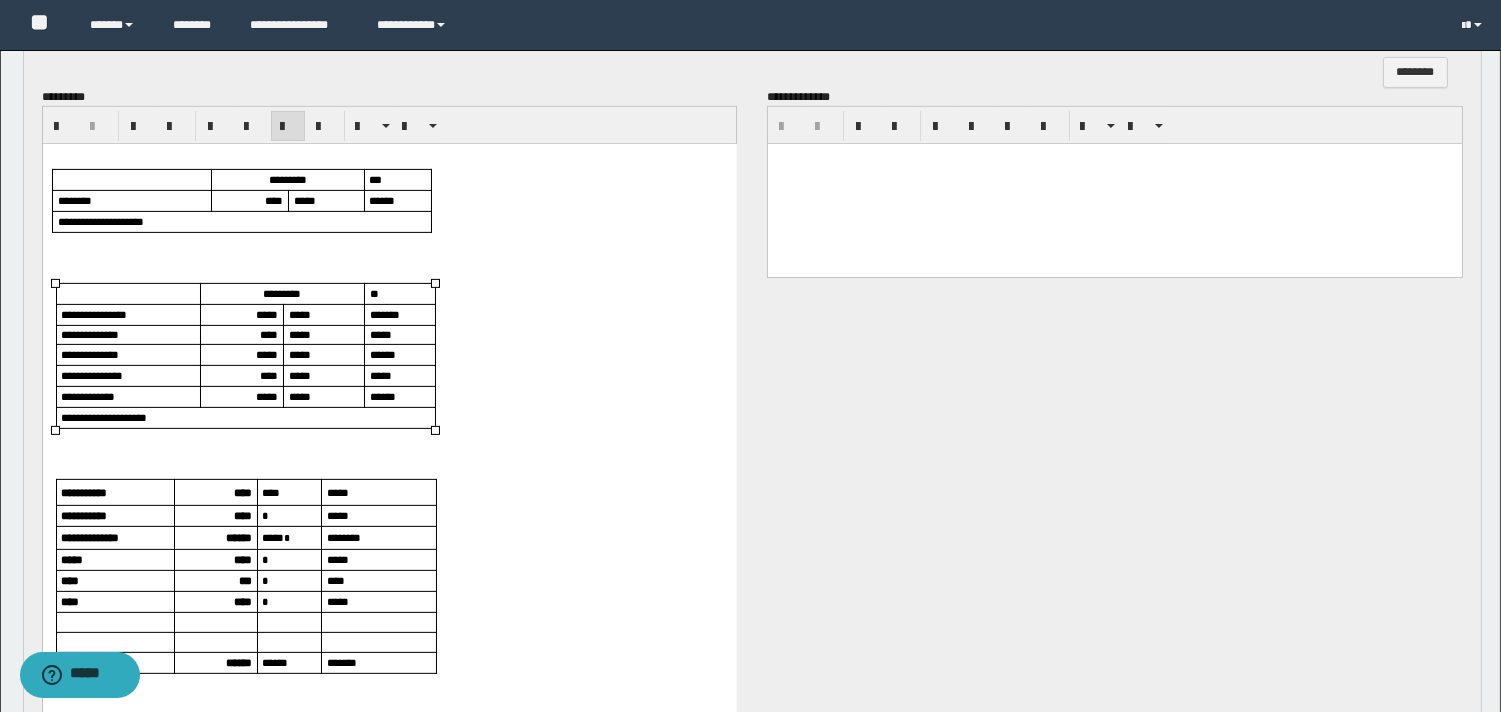 click on "*****" at bounding box center [266, 354] 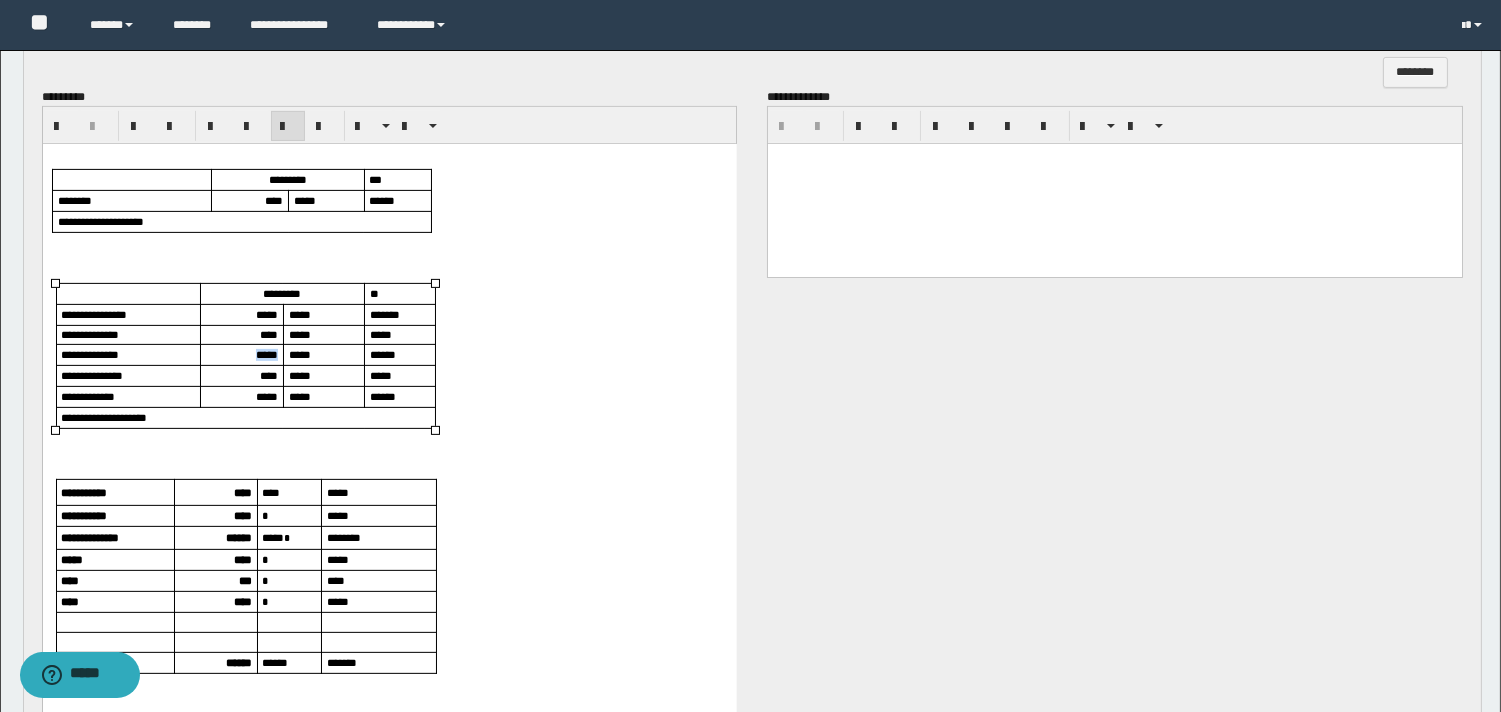 click on "*****" at bounding box center [266, 354] 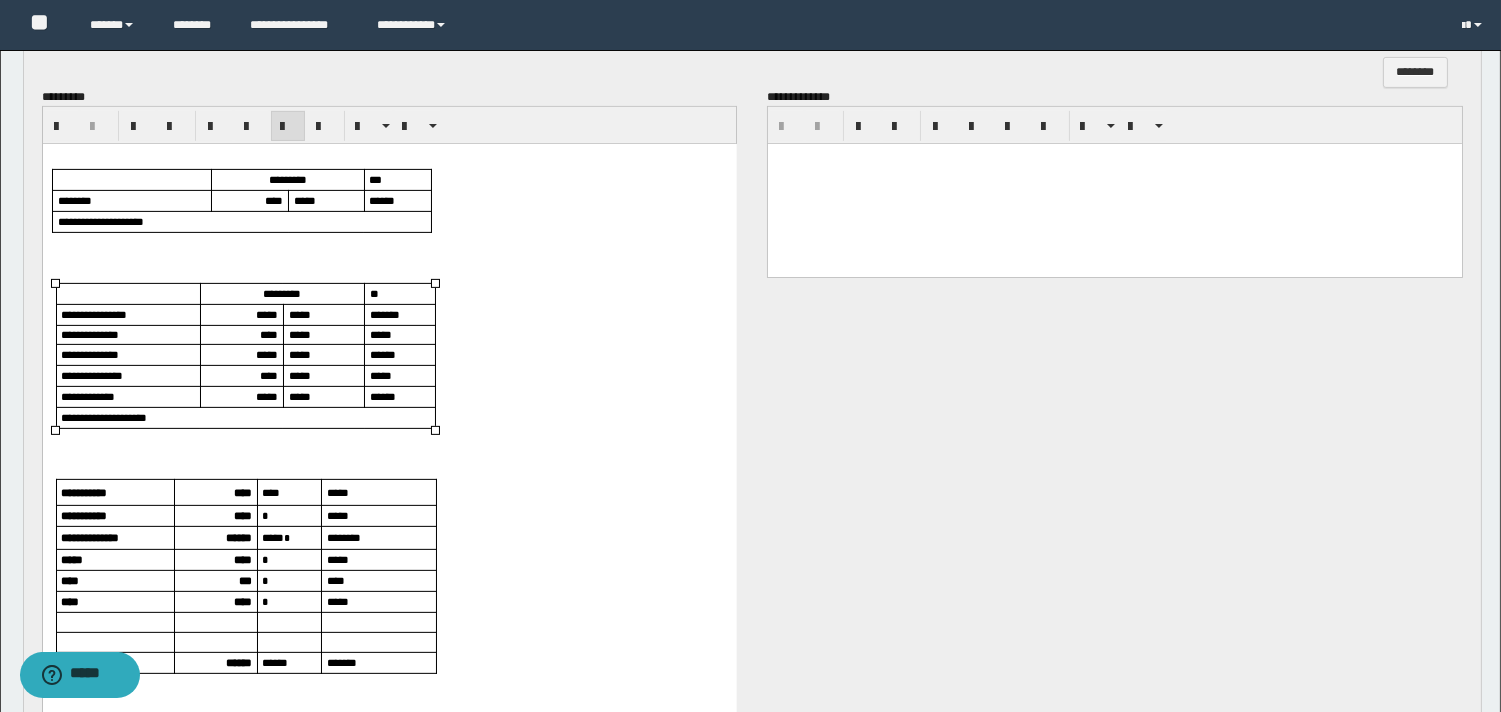 click on "****" at bounding box center (268, 375) 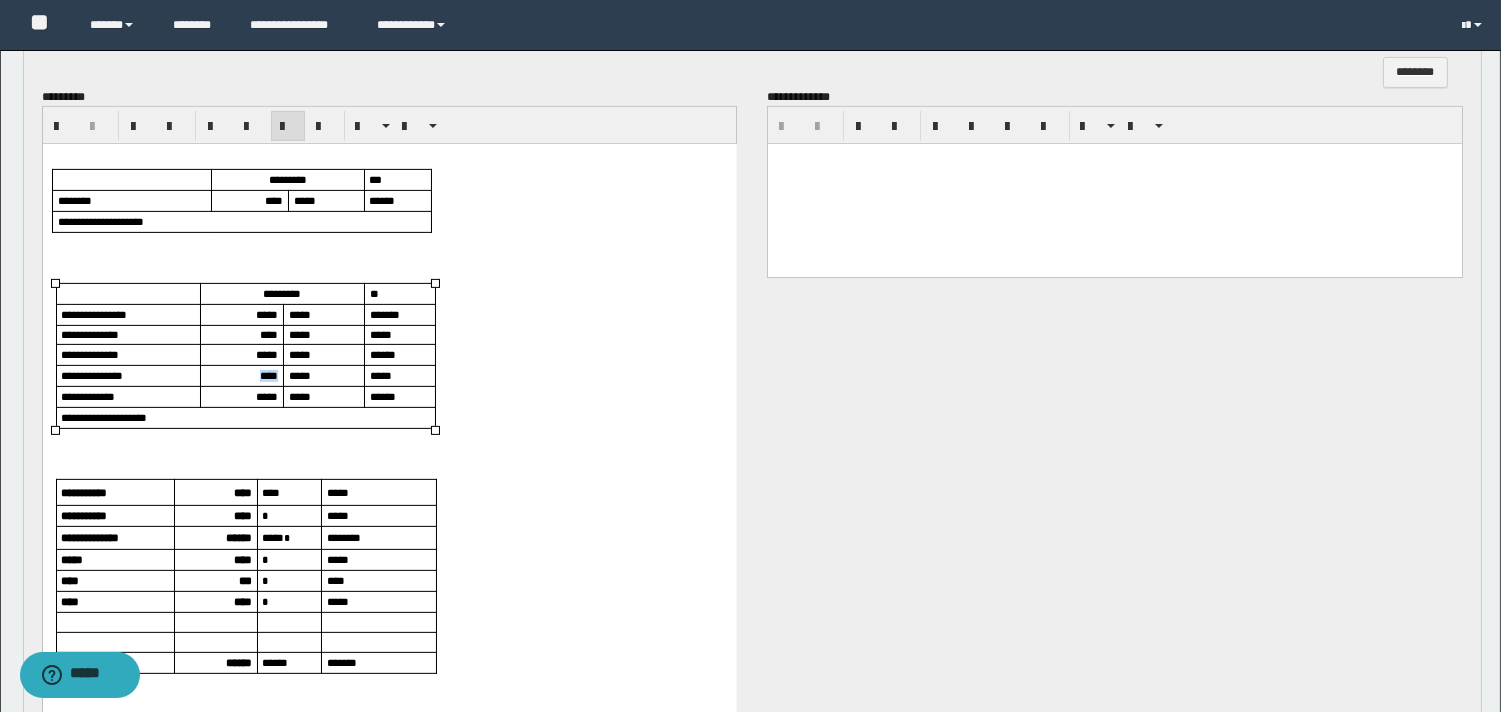 click on "****" at bounding box center [268, 375] 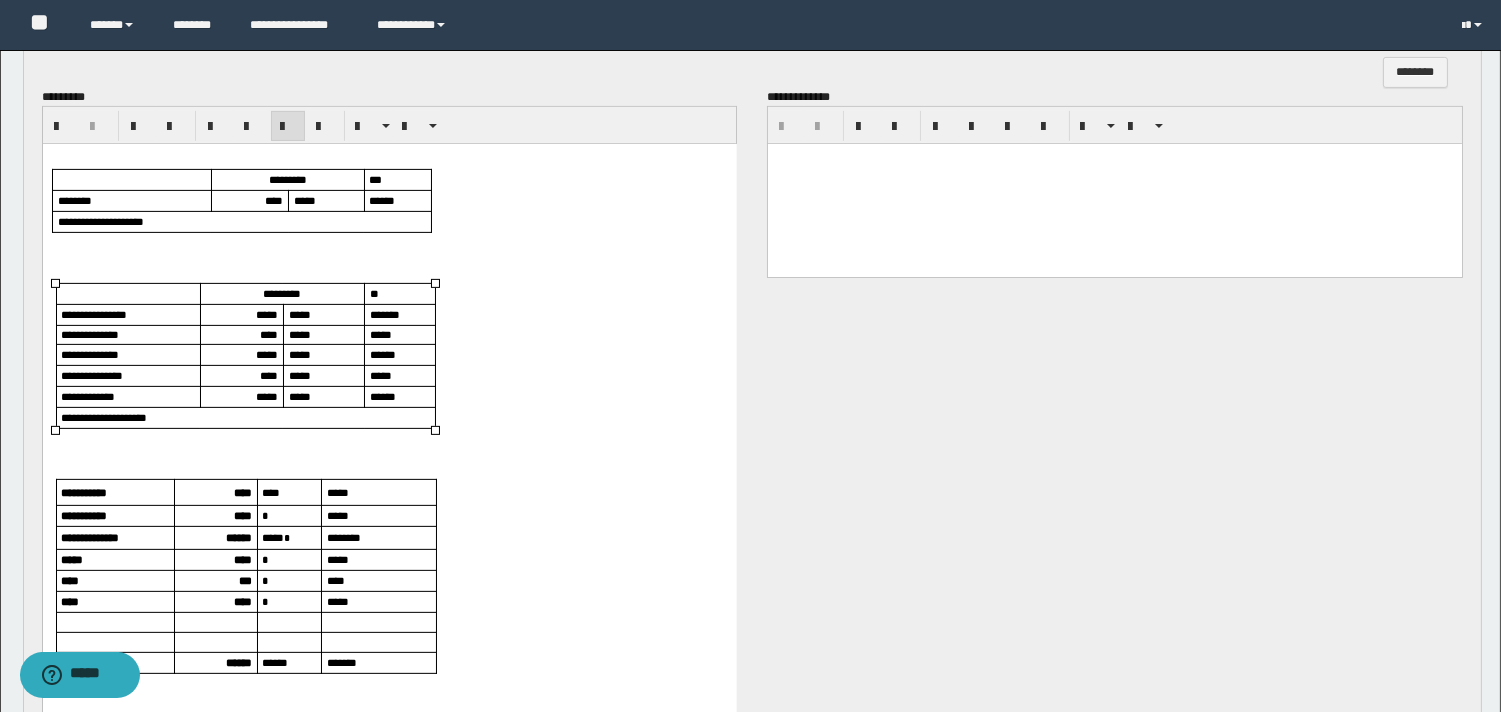 click on "*****" at bounding box center (266, 396) 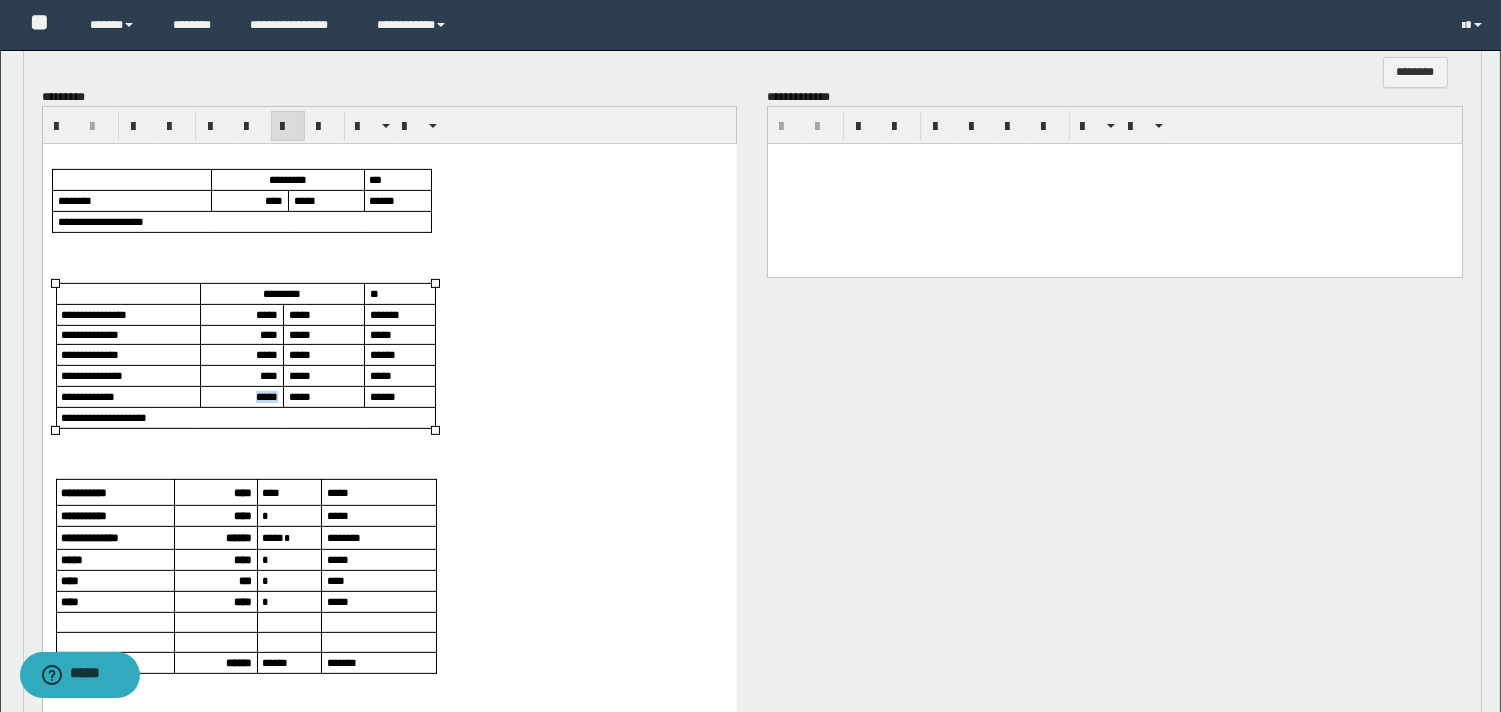 click on "*****" at bounding box center [266, 396] 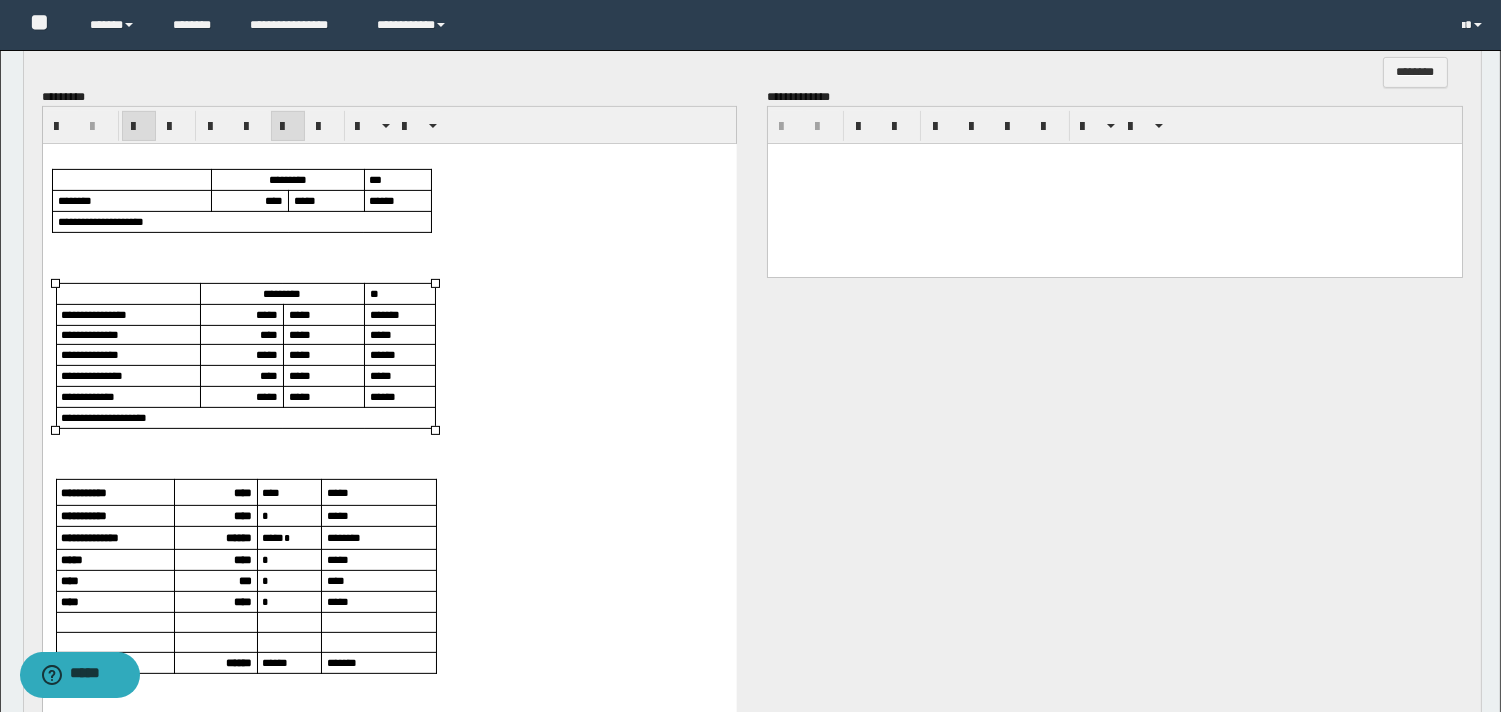 click on "****" at bounding box center [242, 492] 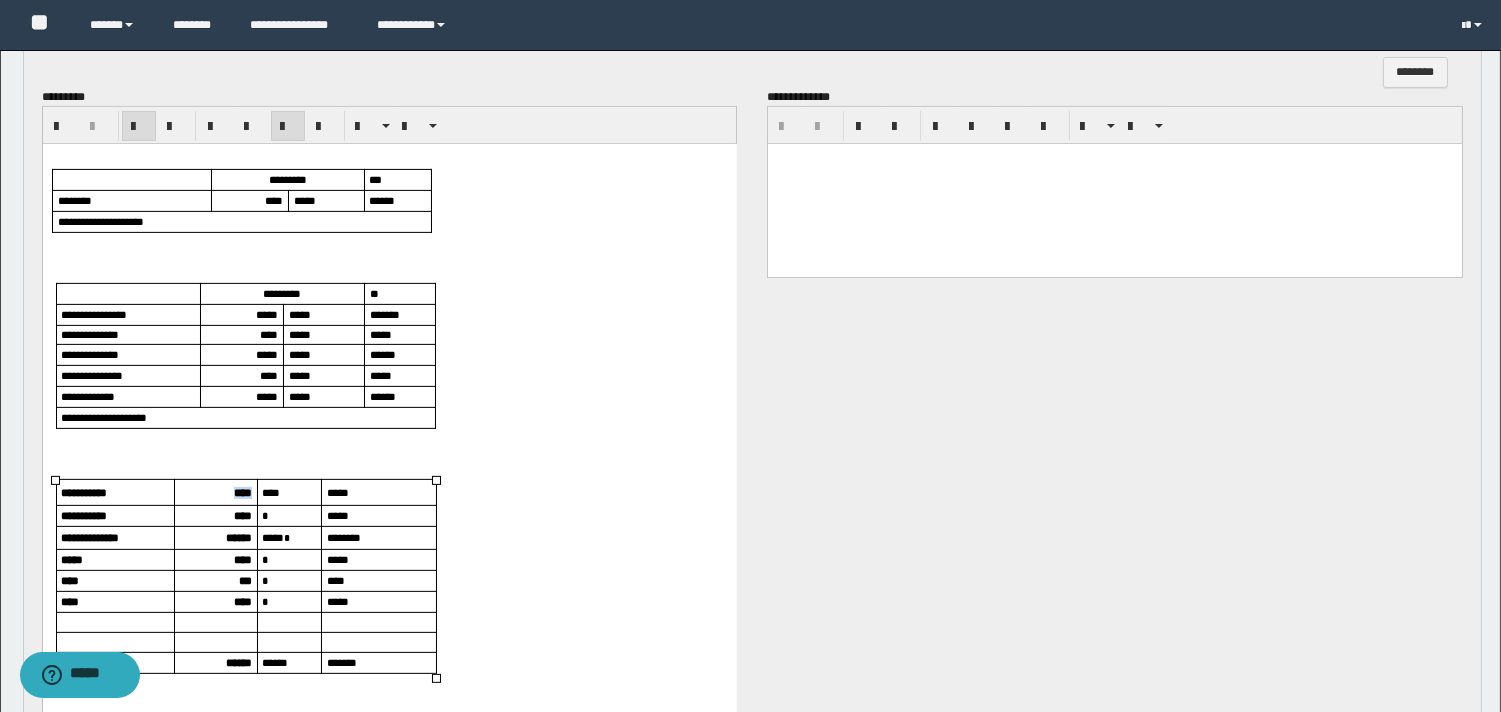 click on "****" at bounding box center (242, 492) 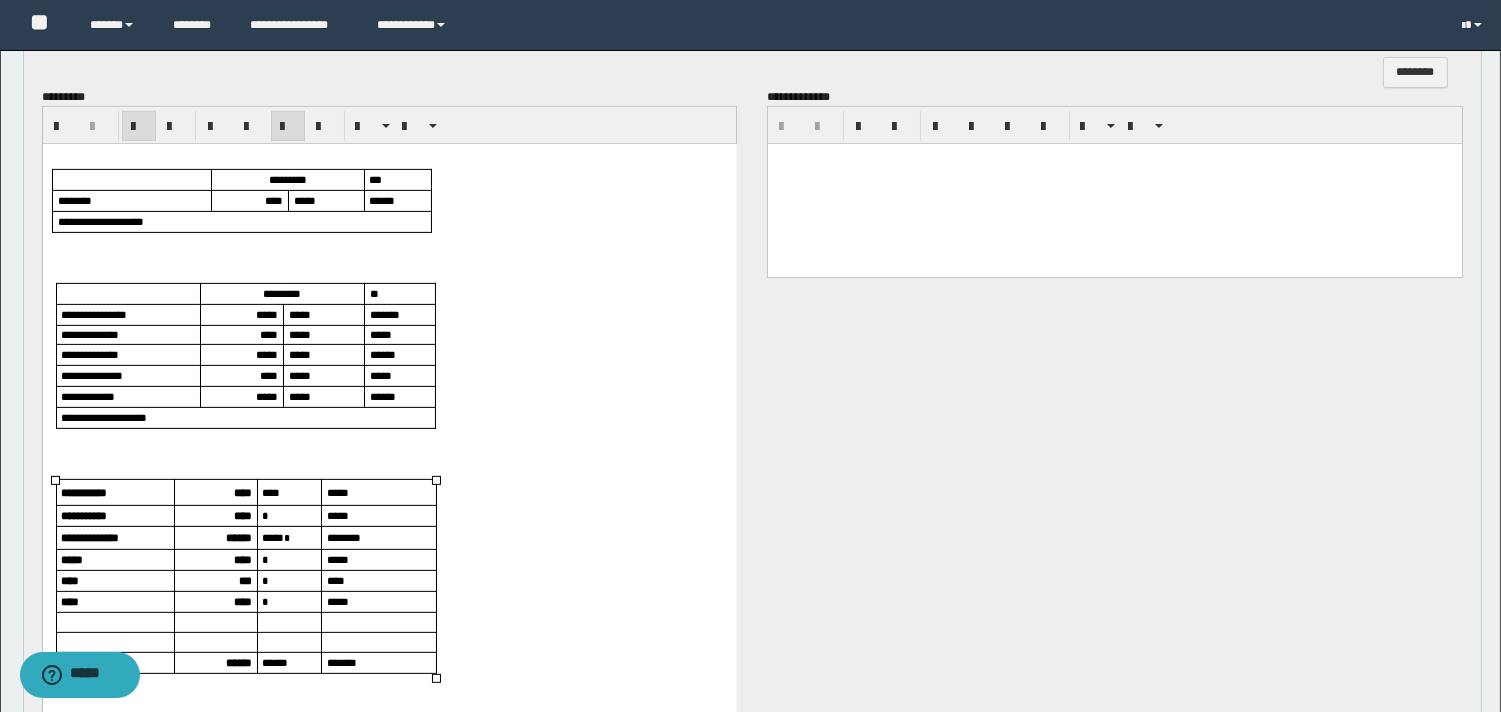 click on "****" at bounding box center [242, 515] 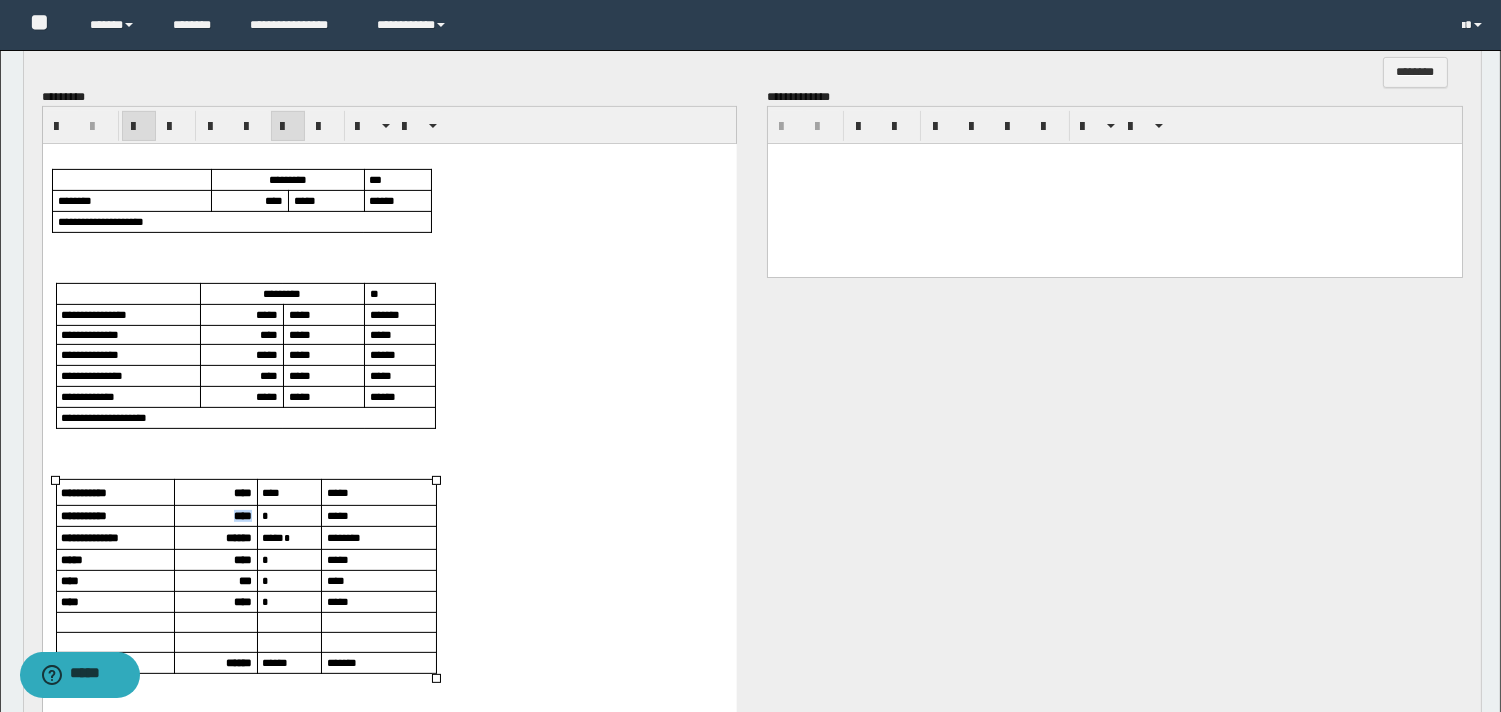 click on "****" at bounding box center (242, 515) 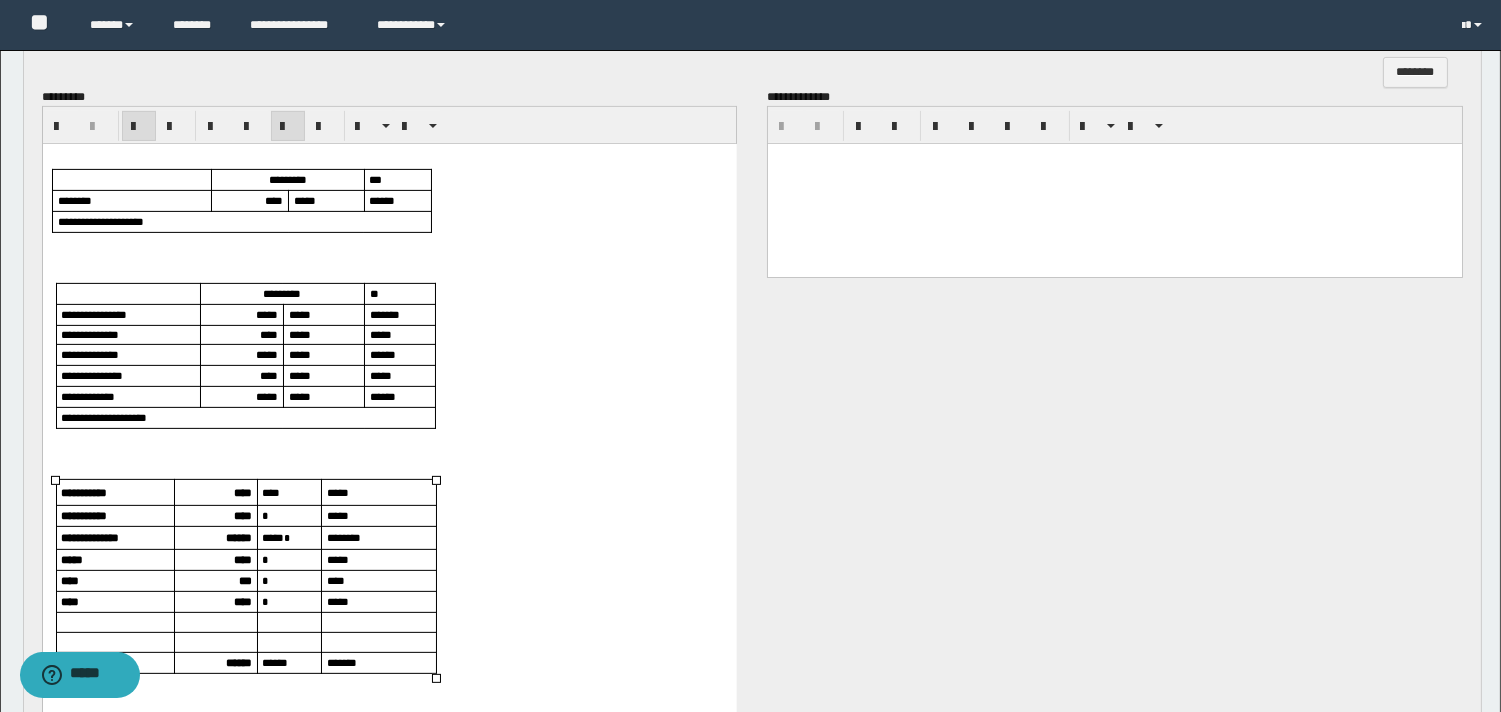 click on "******" at bounding box center (238, 537) 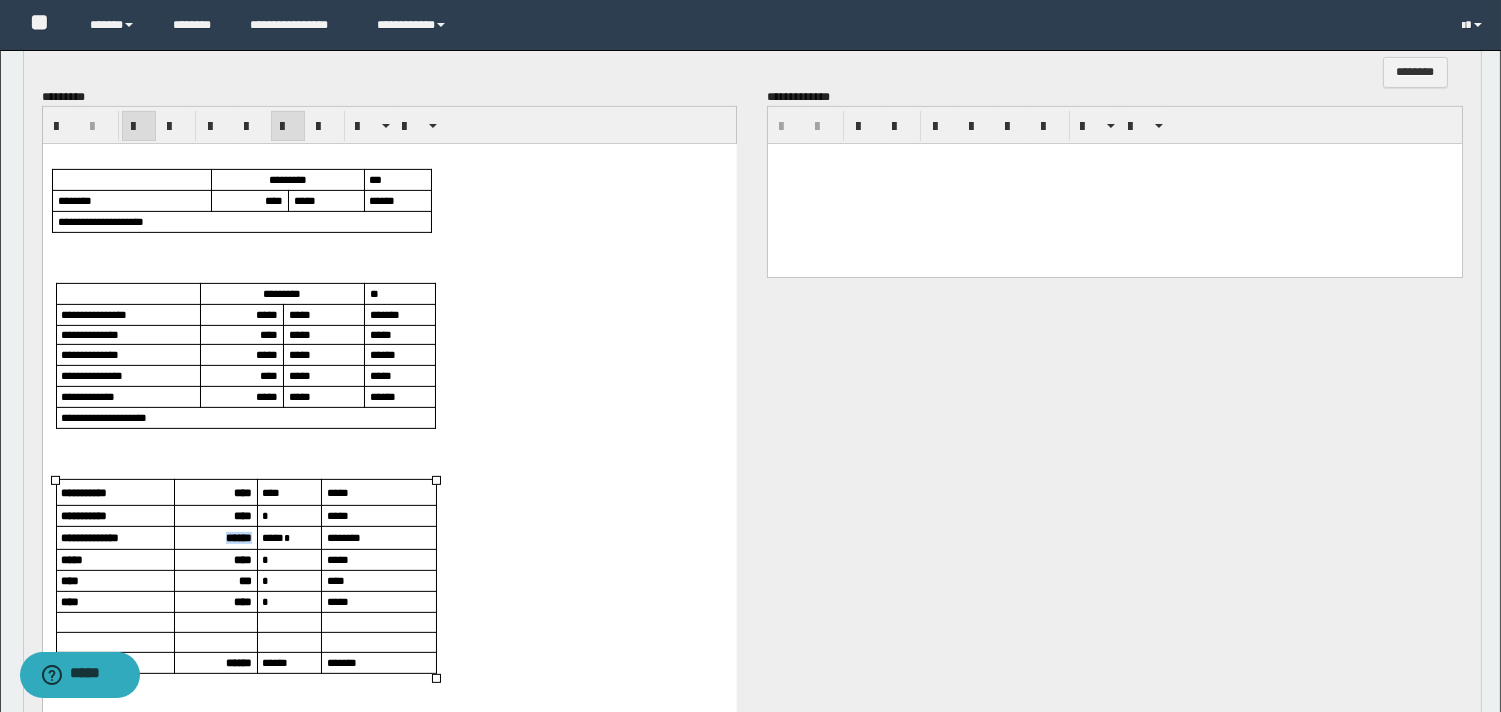 click on "******" at bounding box center [238, 537] 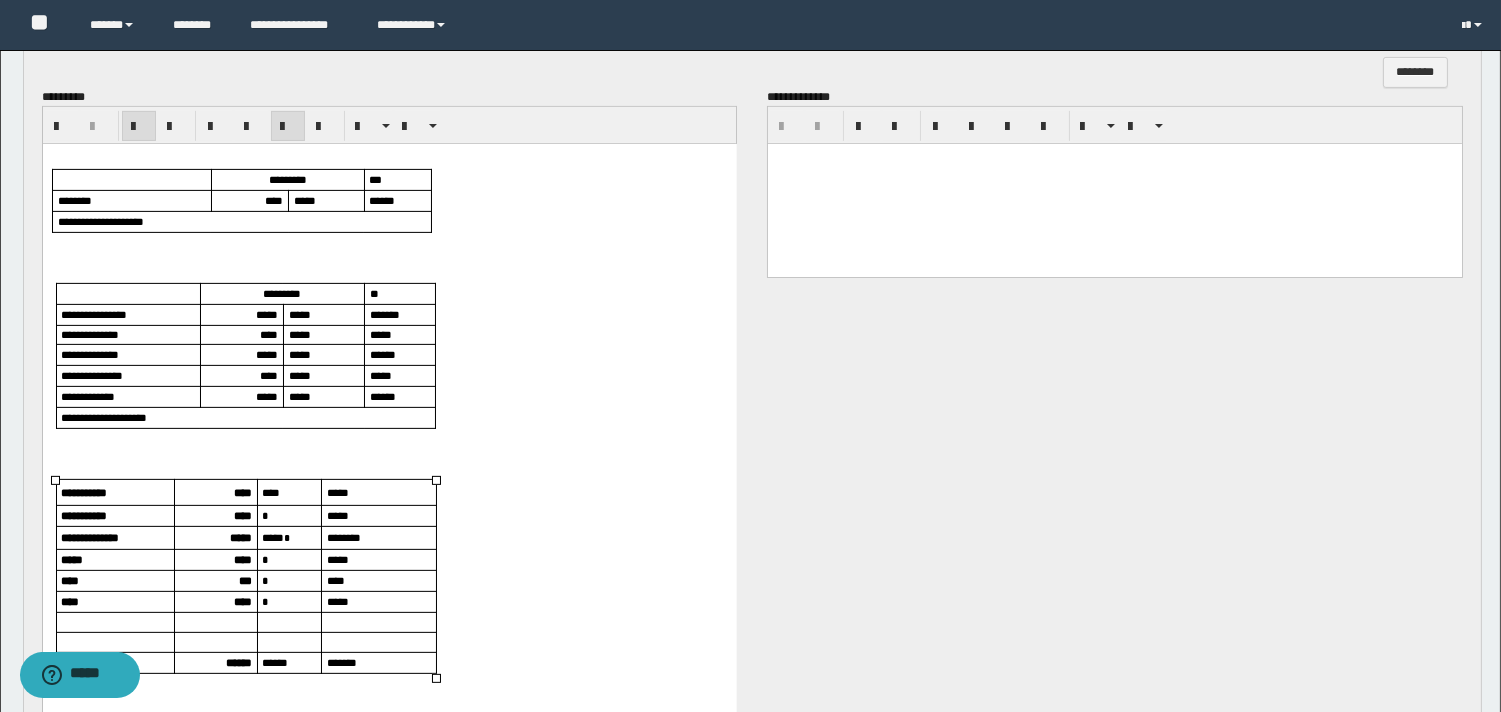 click on "****" at bounding box center (242, 559) 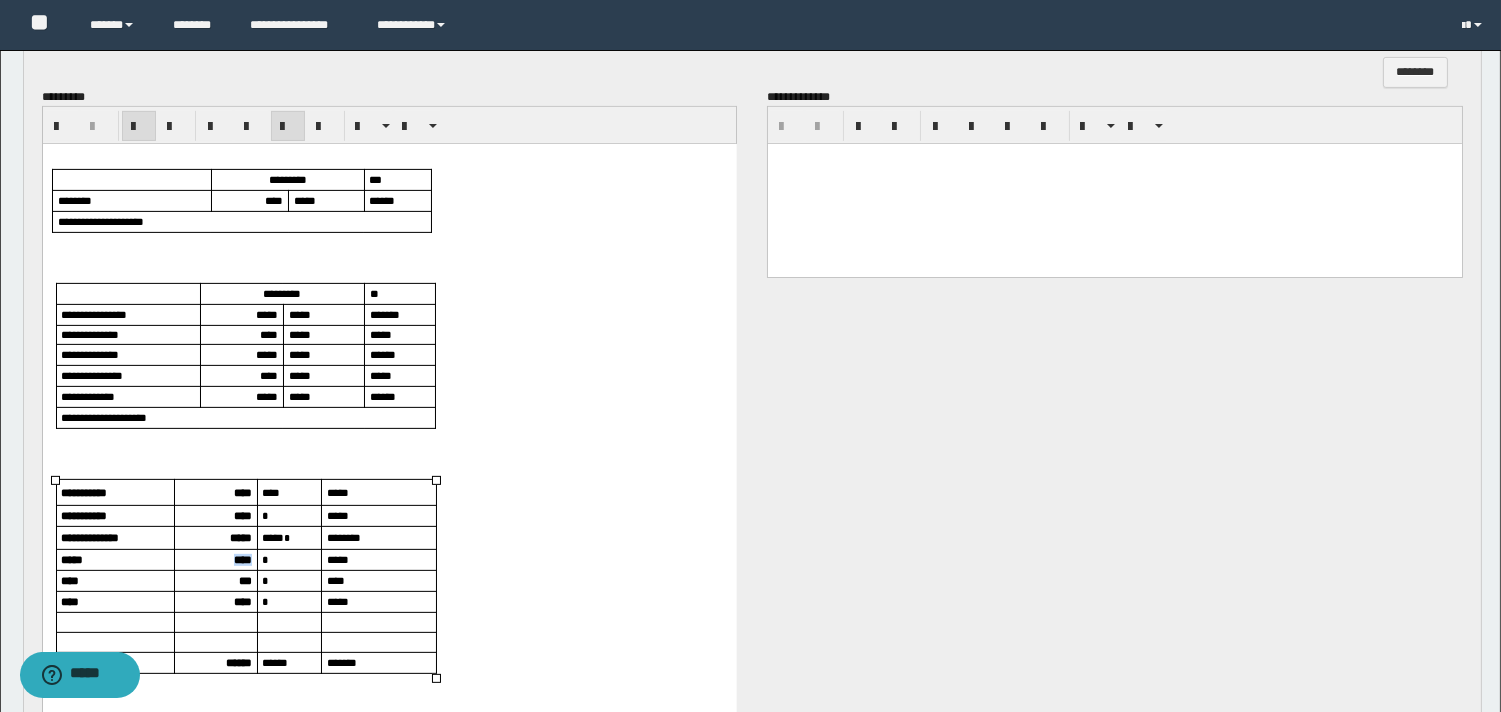 click on "****" at bounding box center [242, 559] 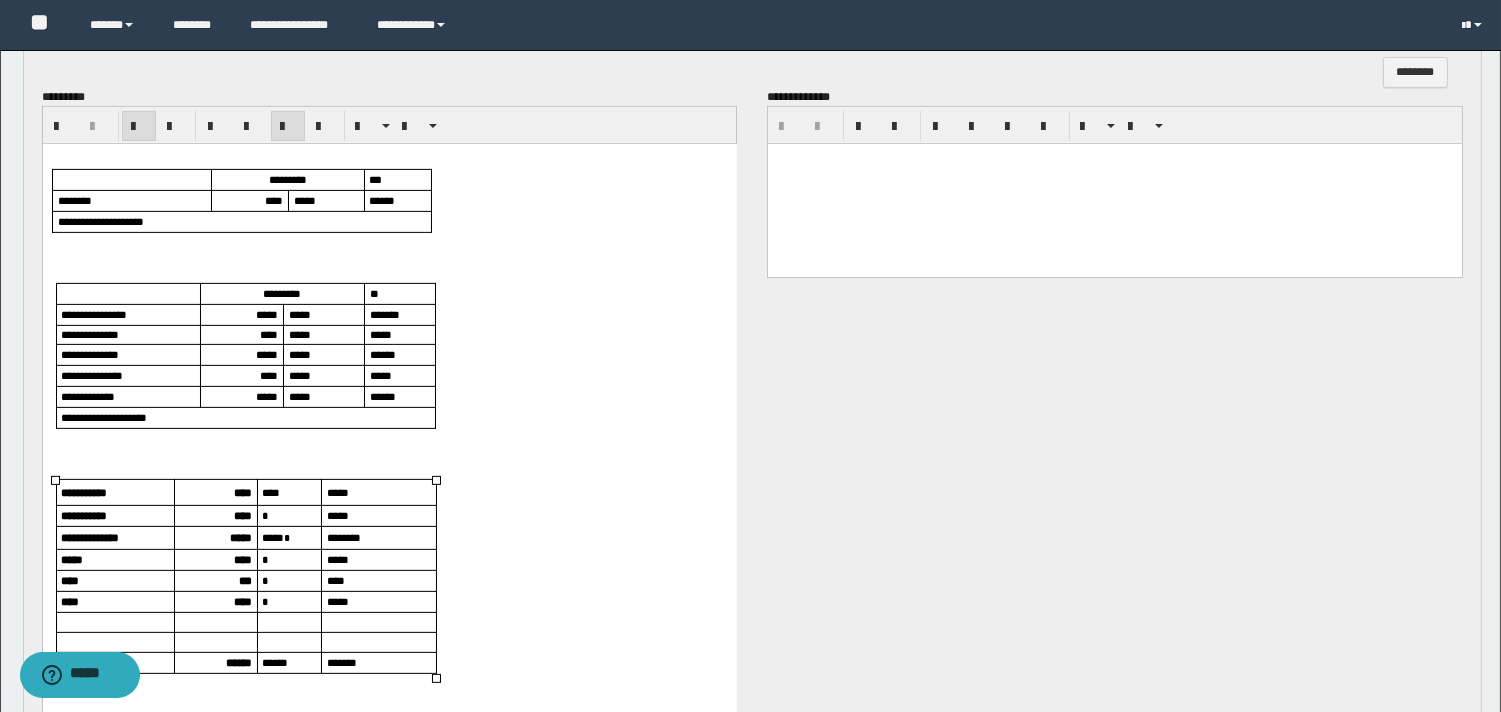 click on "***" at bounding box center [244, 580] 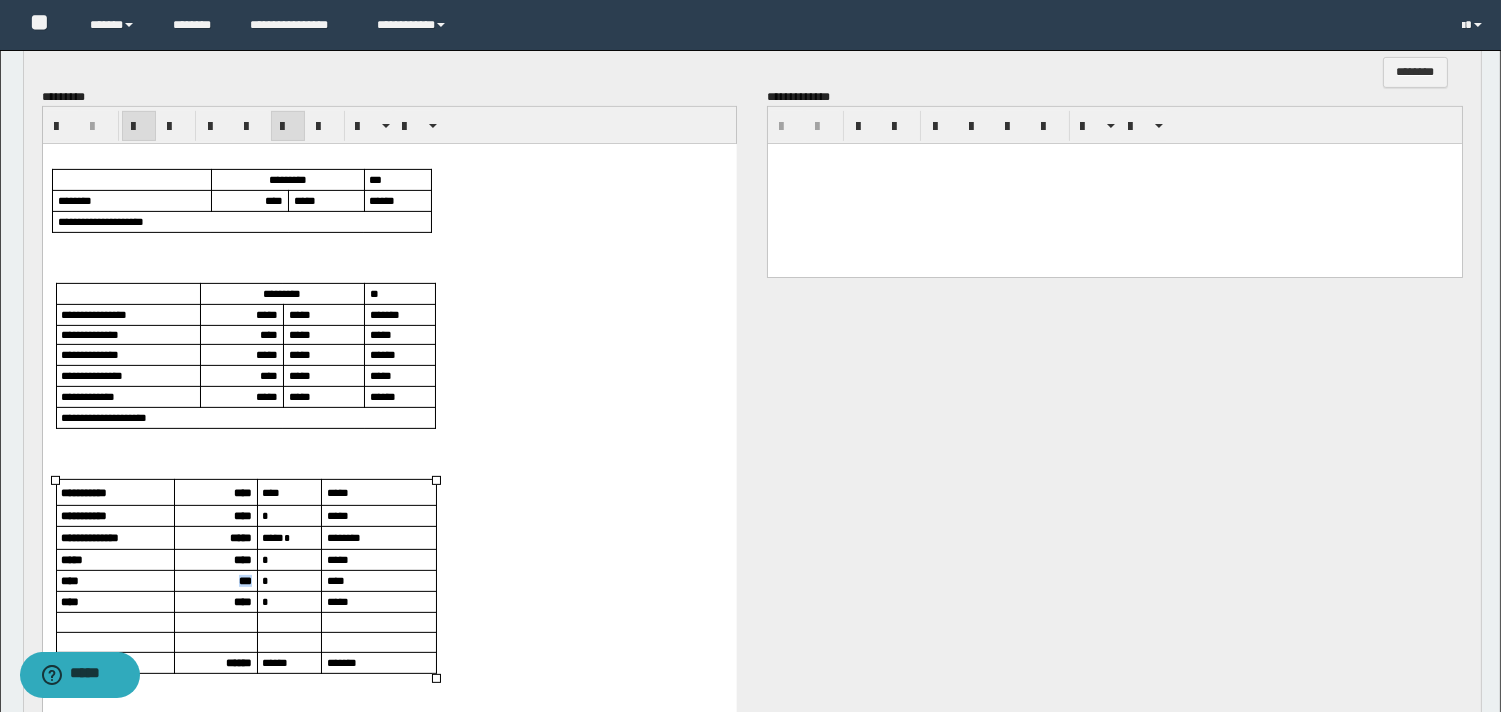 click on "***" at bounding box center (244, 580) 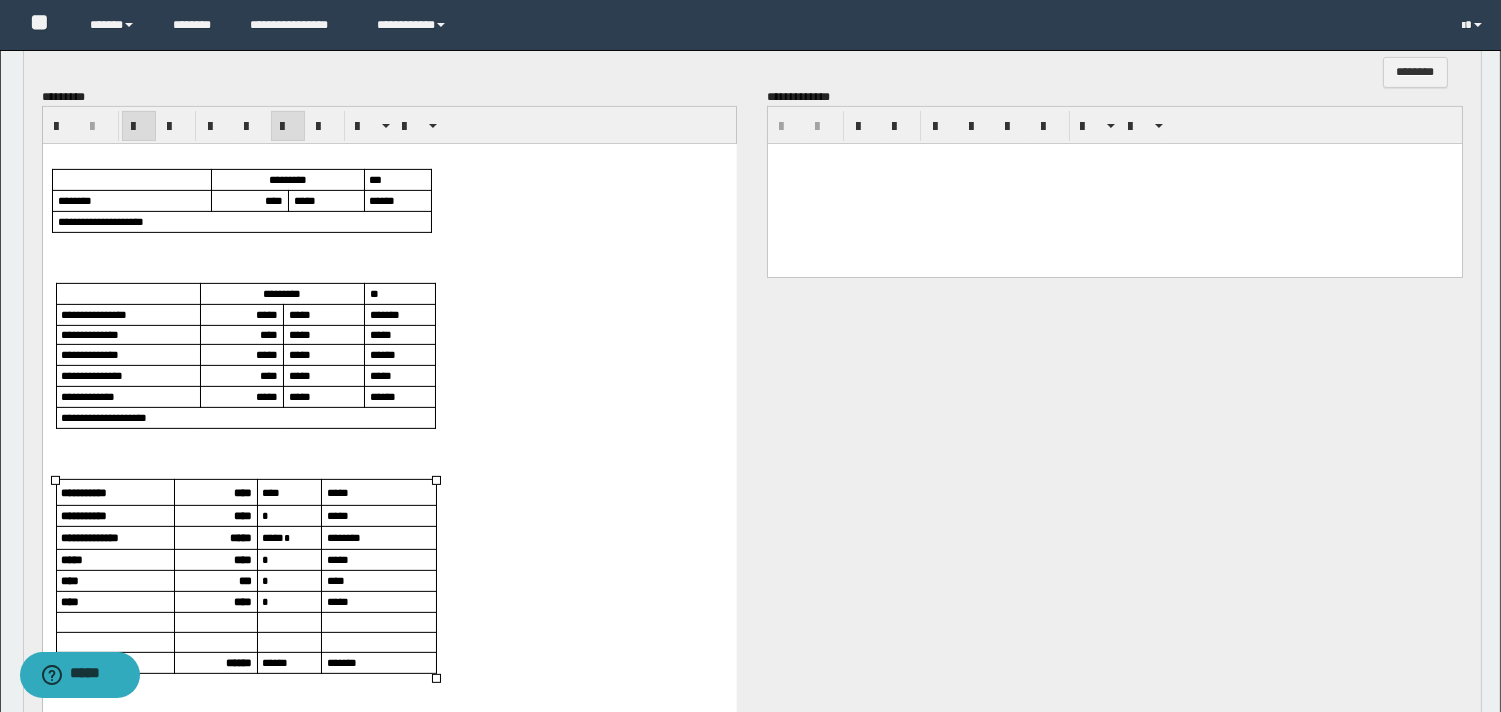 click on "****" at bounding box center [242, 601] 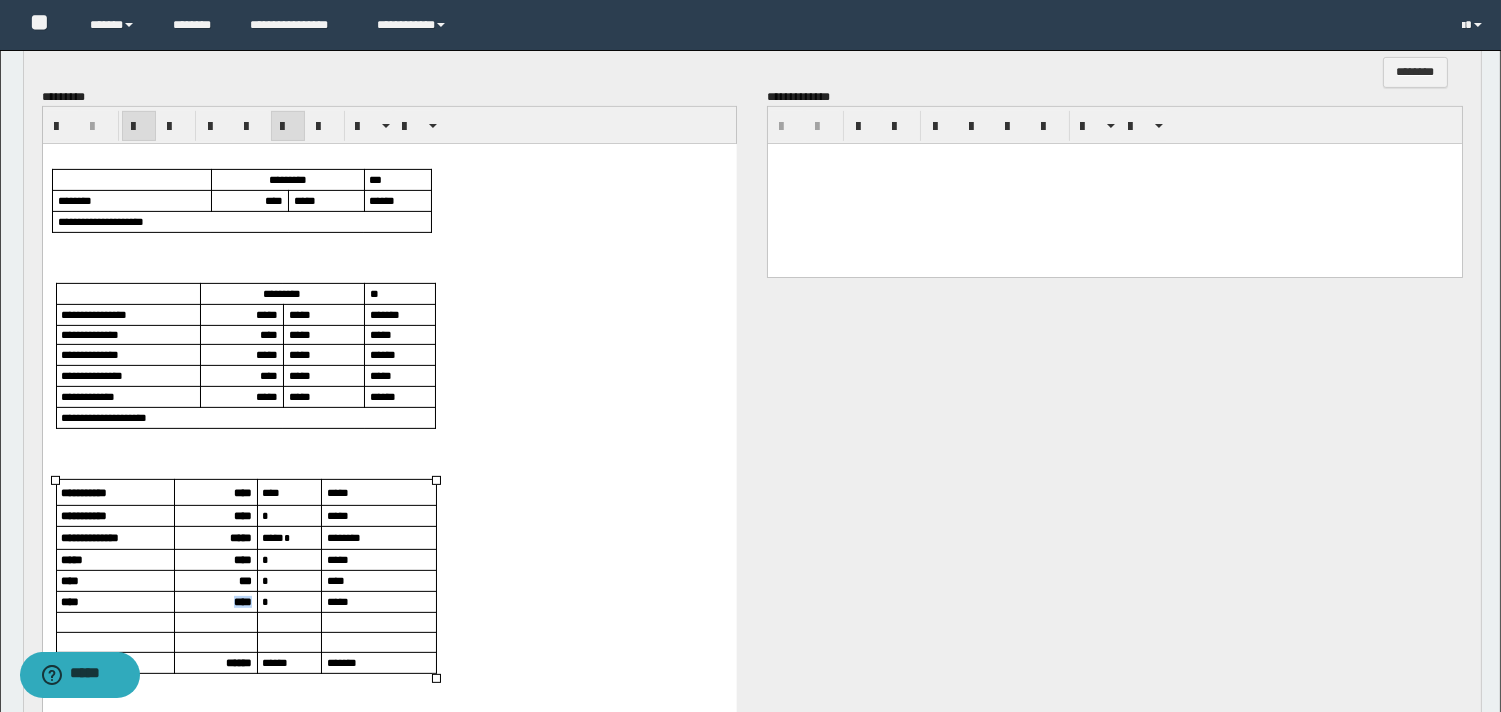click on "****" at bounding box center (242, 601) 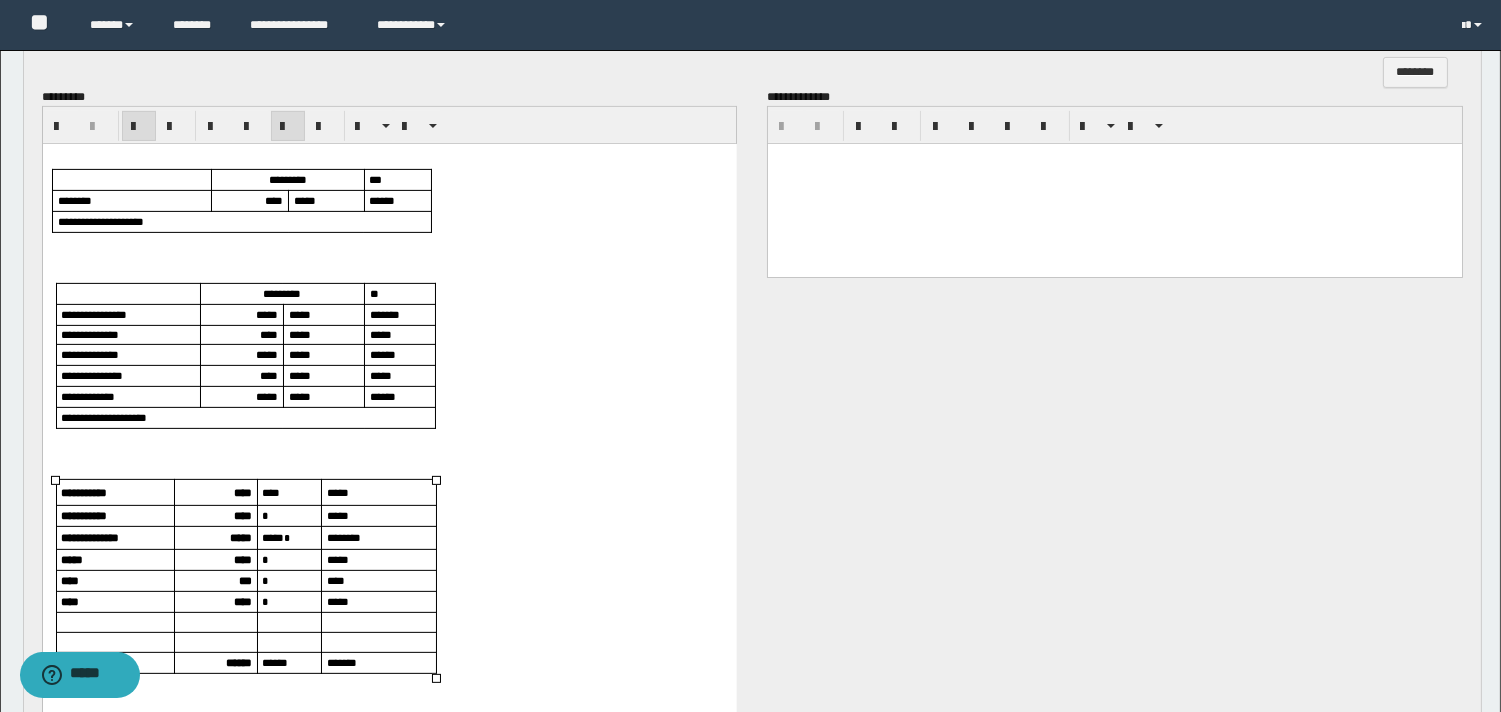 click on "******" at bounding box center (238, 662) 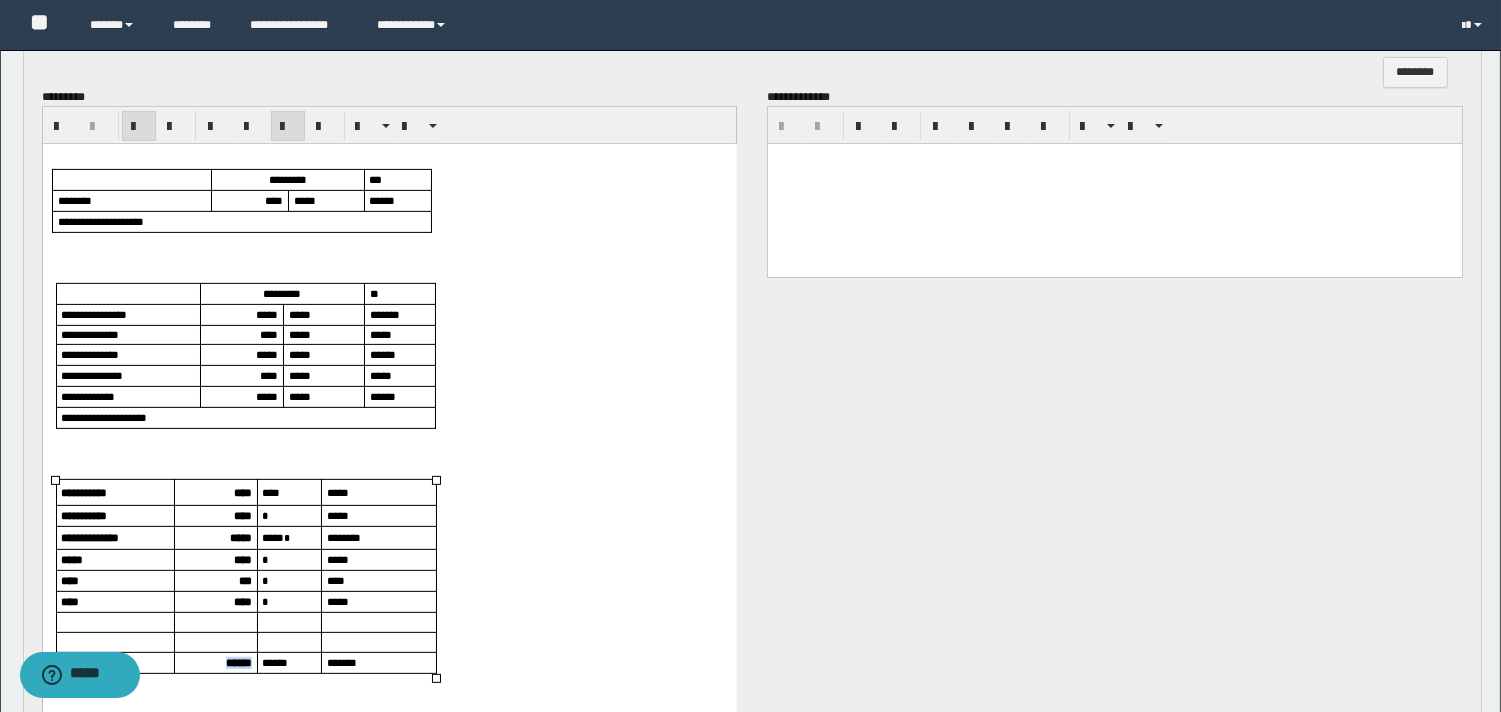 click on "******" at bounding box center [238, 662] 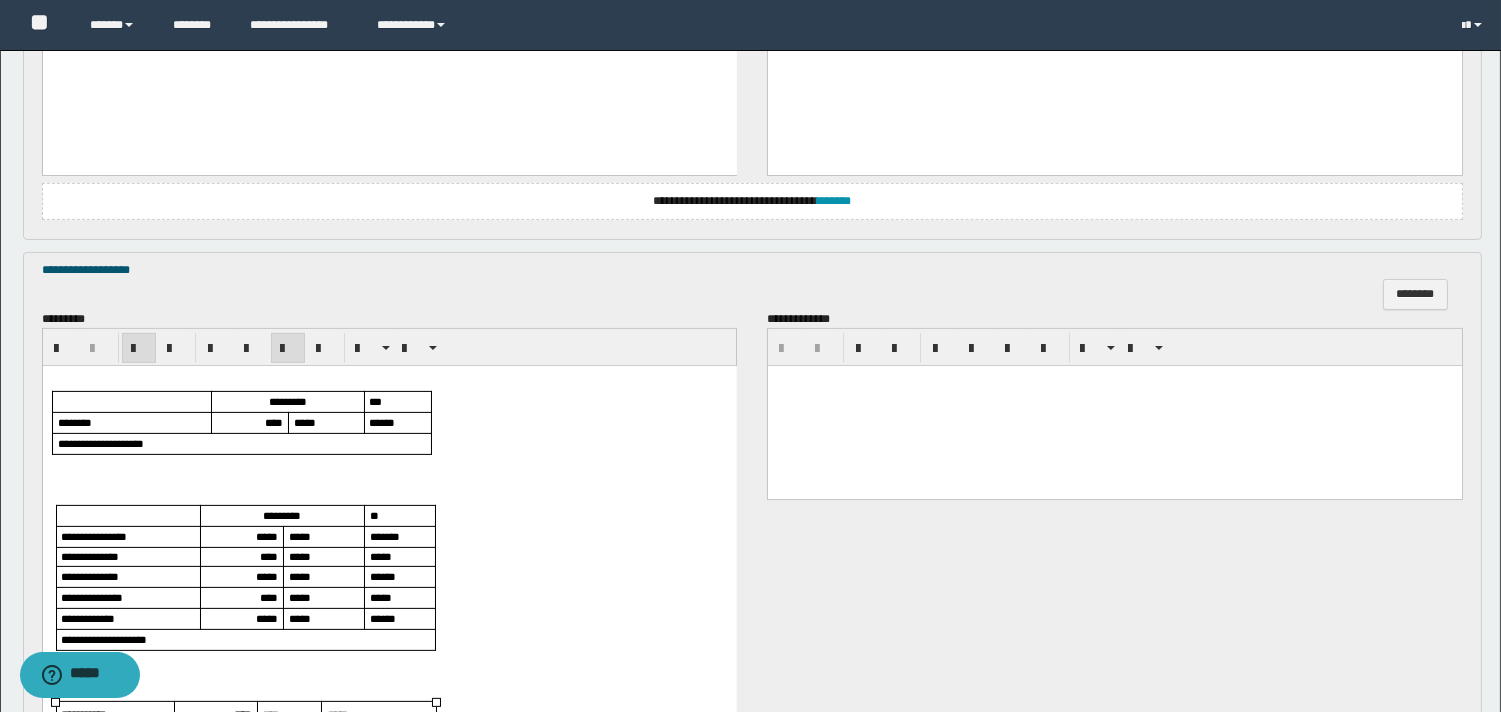scroll, scrollTop: 1222, scrollLeft: 0, axis: vertical 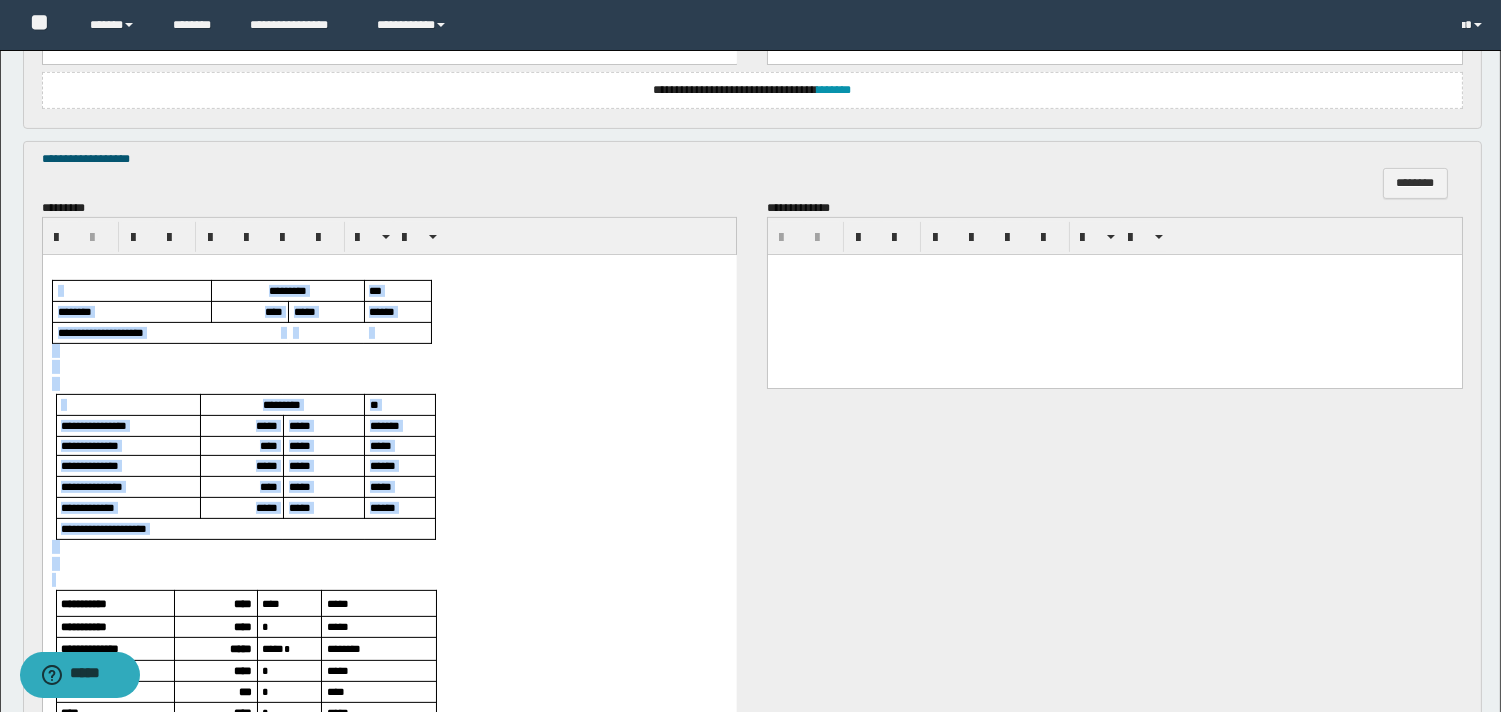 drag, startPoint x: 67, startPoint y: 267, endPoint x: 157, endPoint y: 581, distance: 326.64352 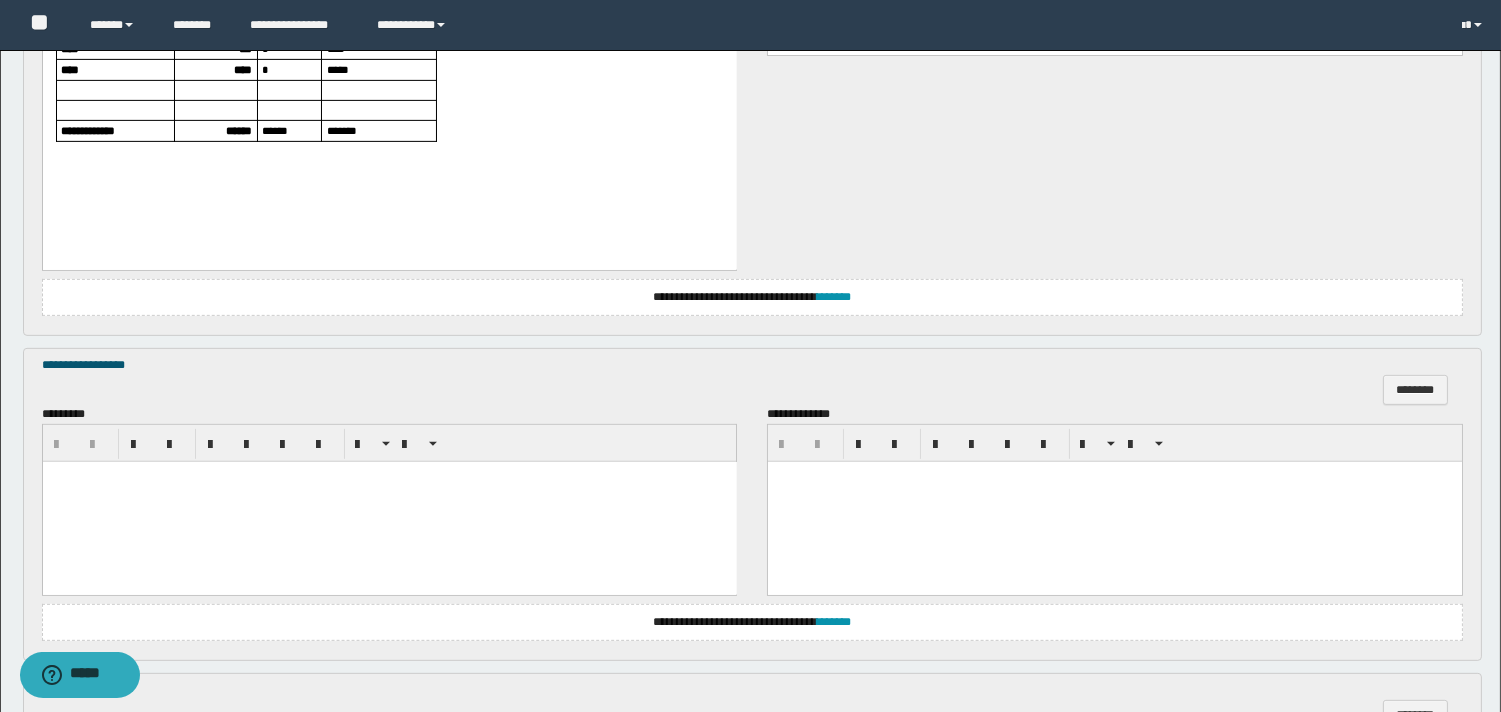 scroll, scrollTop: 1666, scrollLeft: 0, axis: vertical 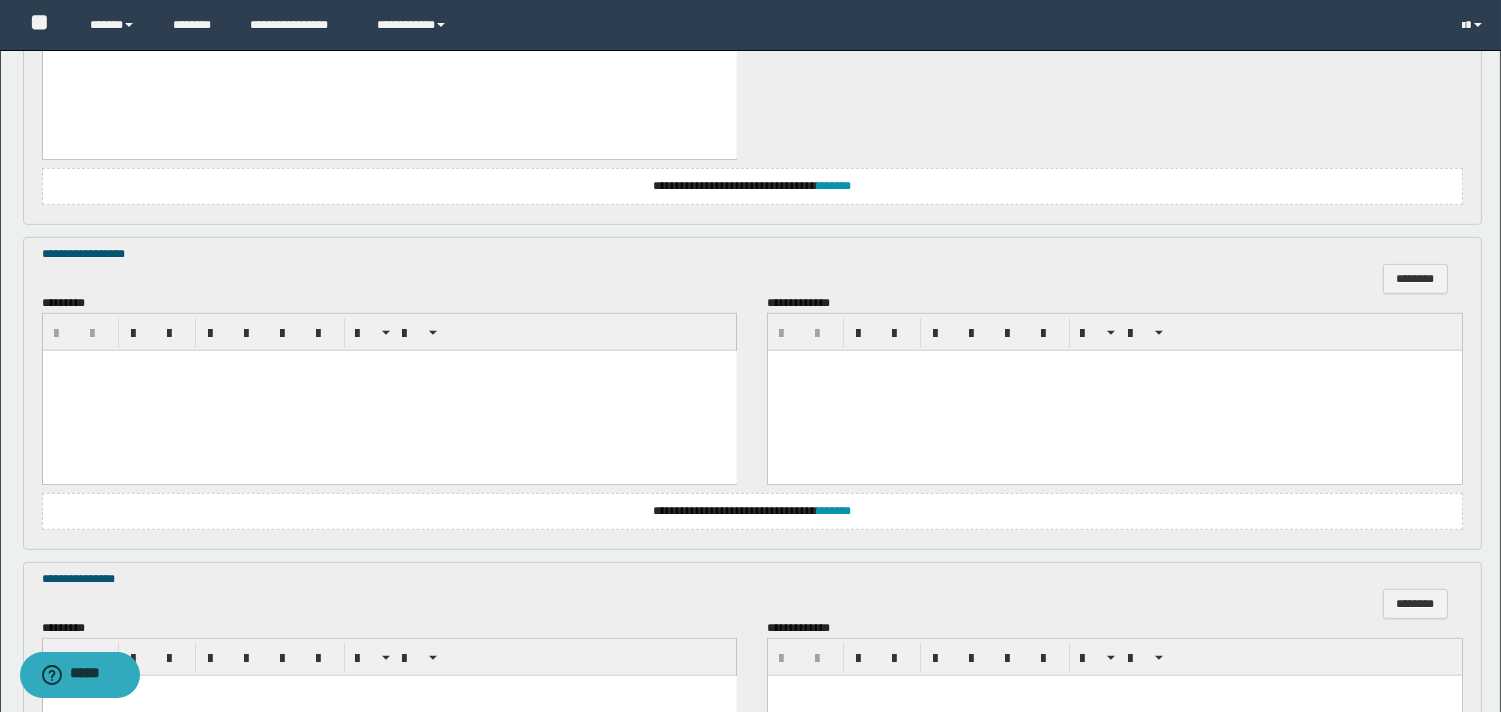 click at bounding box center (389, 391) 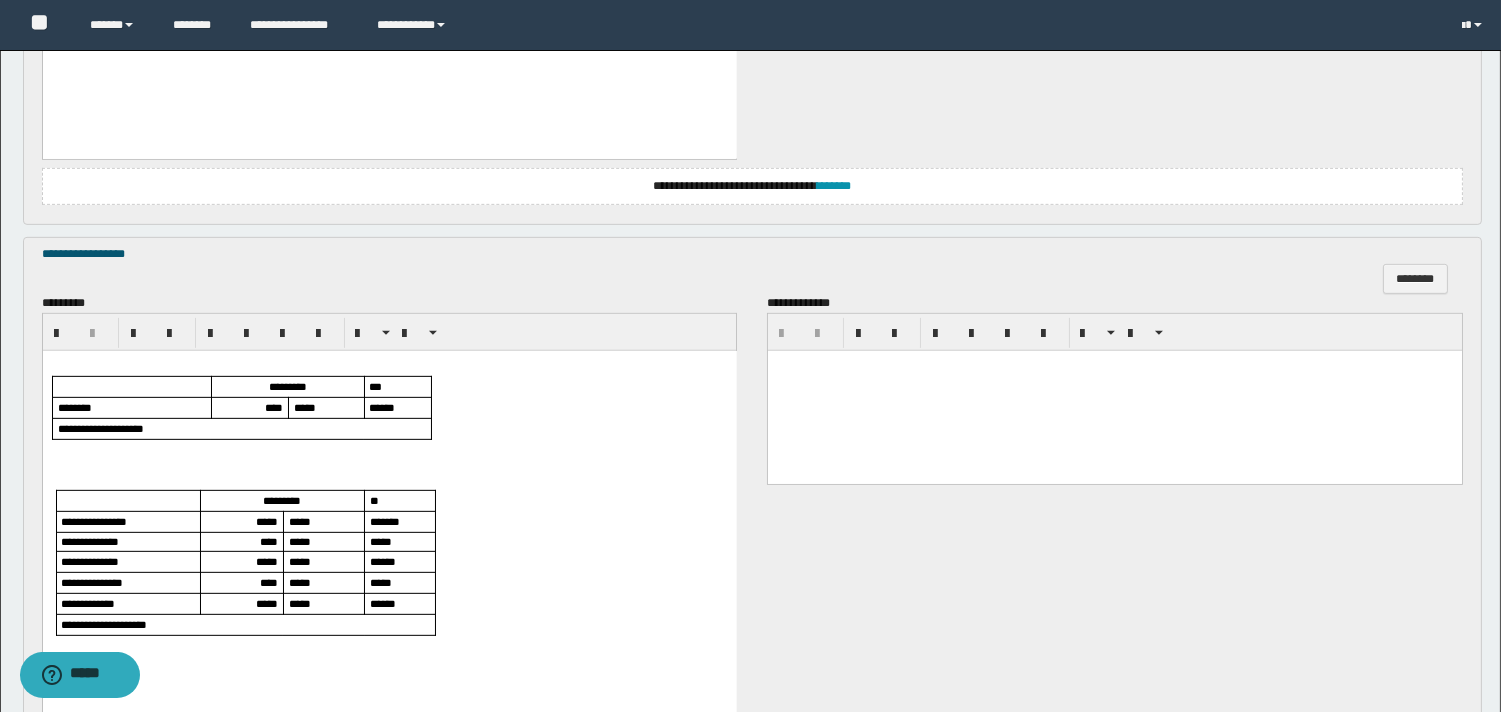 scroll, scrollTop: 1888, scrollLeft: 0, axis: vertical 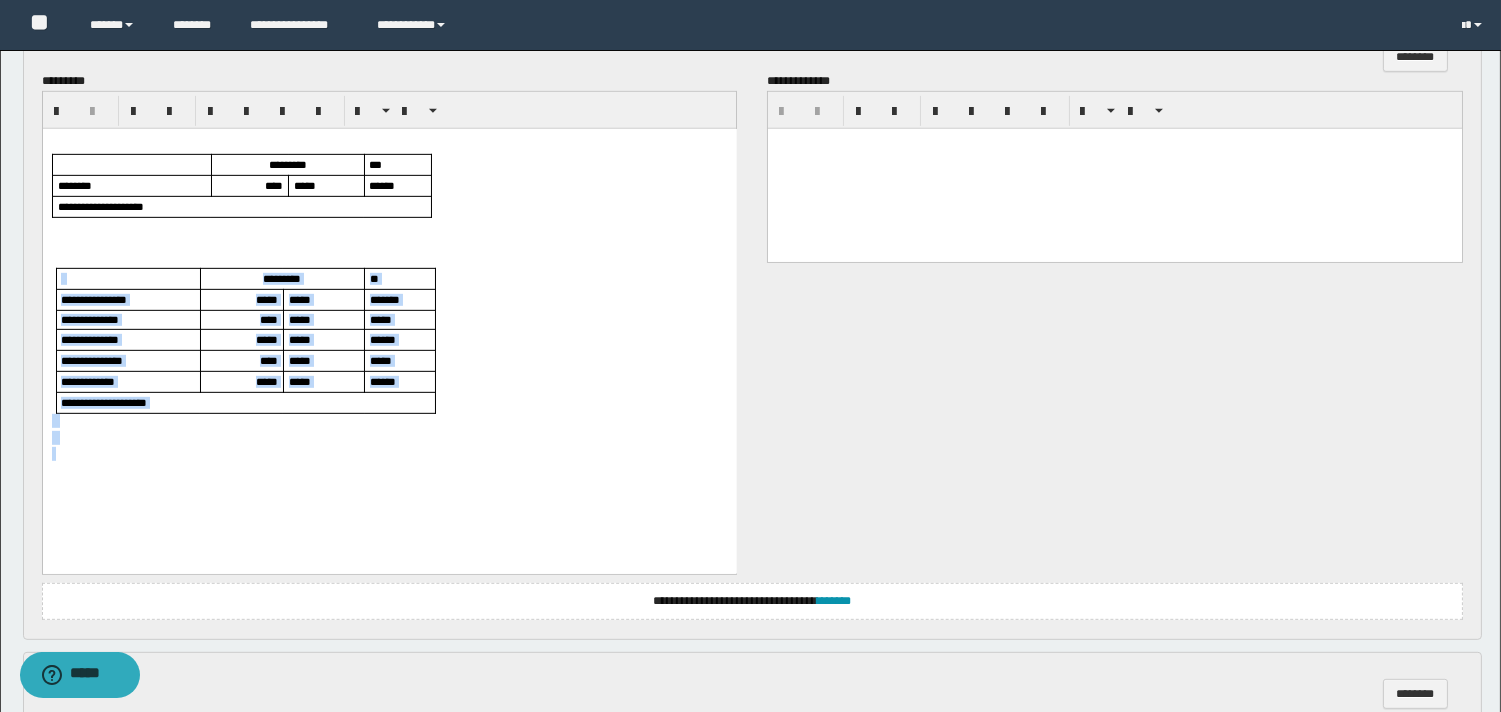 drag, startPoint x: 69, startPoint y: 257, endPoint x: 206, endPoint y: 477, distance: 259.16983 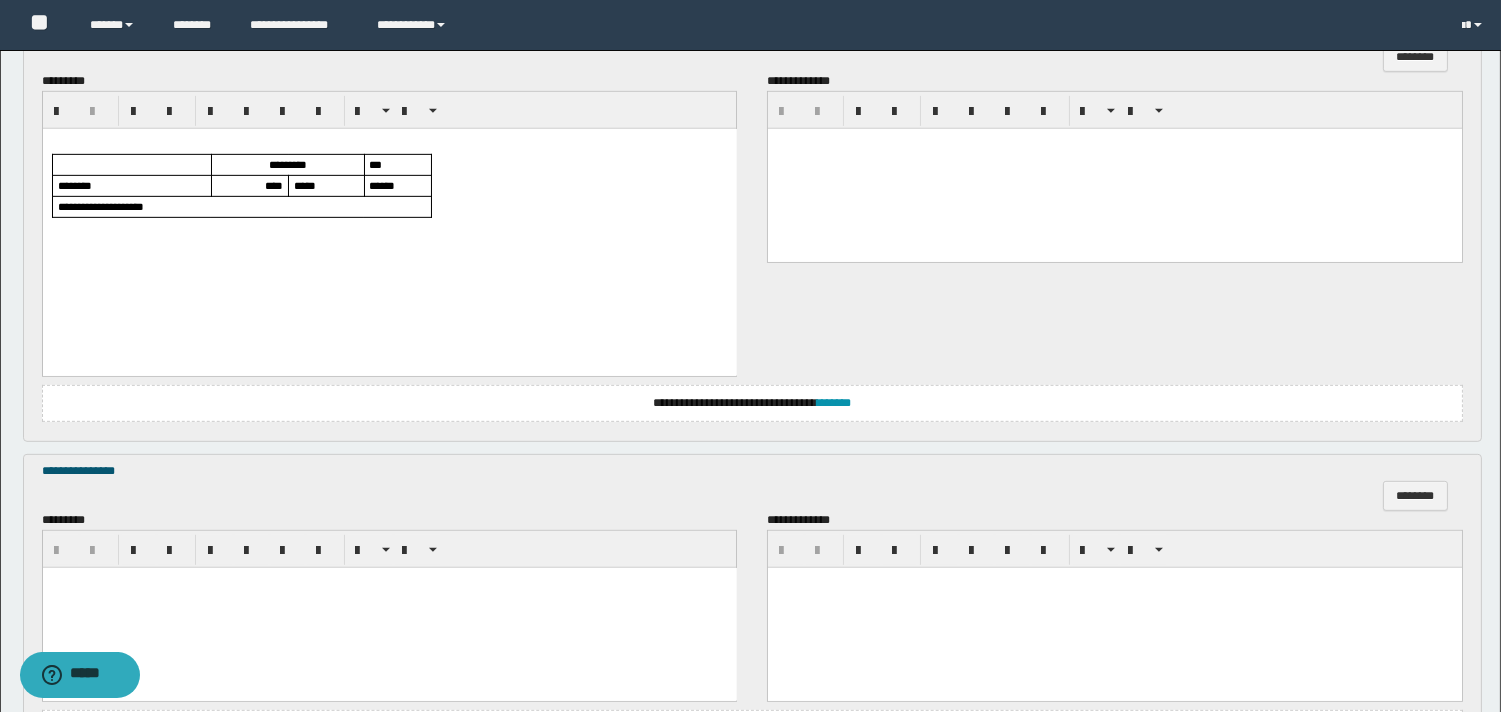 scroll, scrollTop: 2094, scrollLeft: 0, axis: vertical 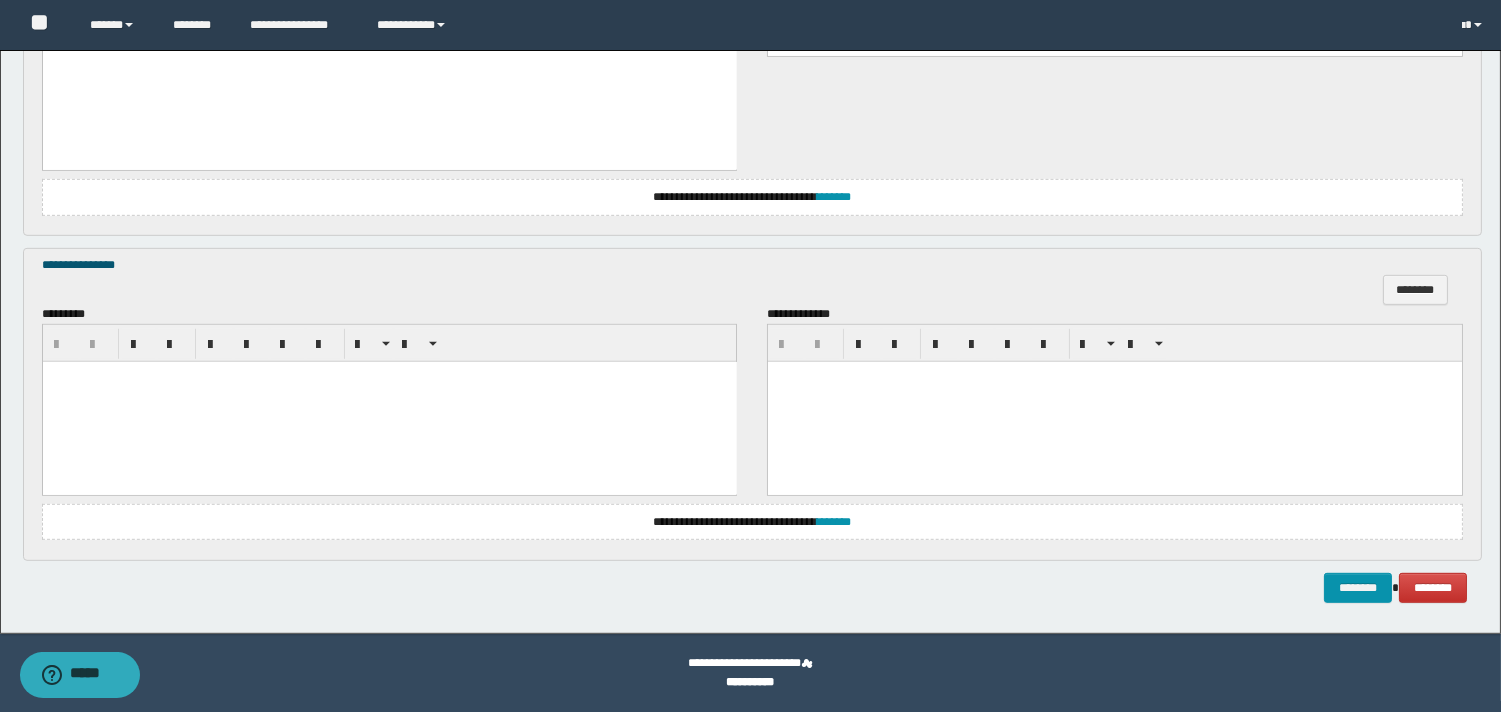 click at bounding box center (389, 402) 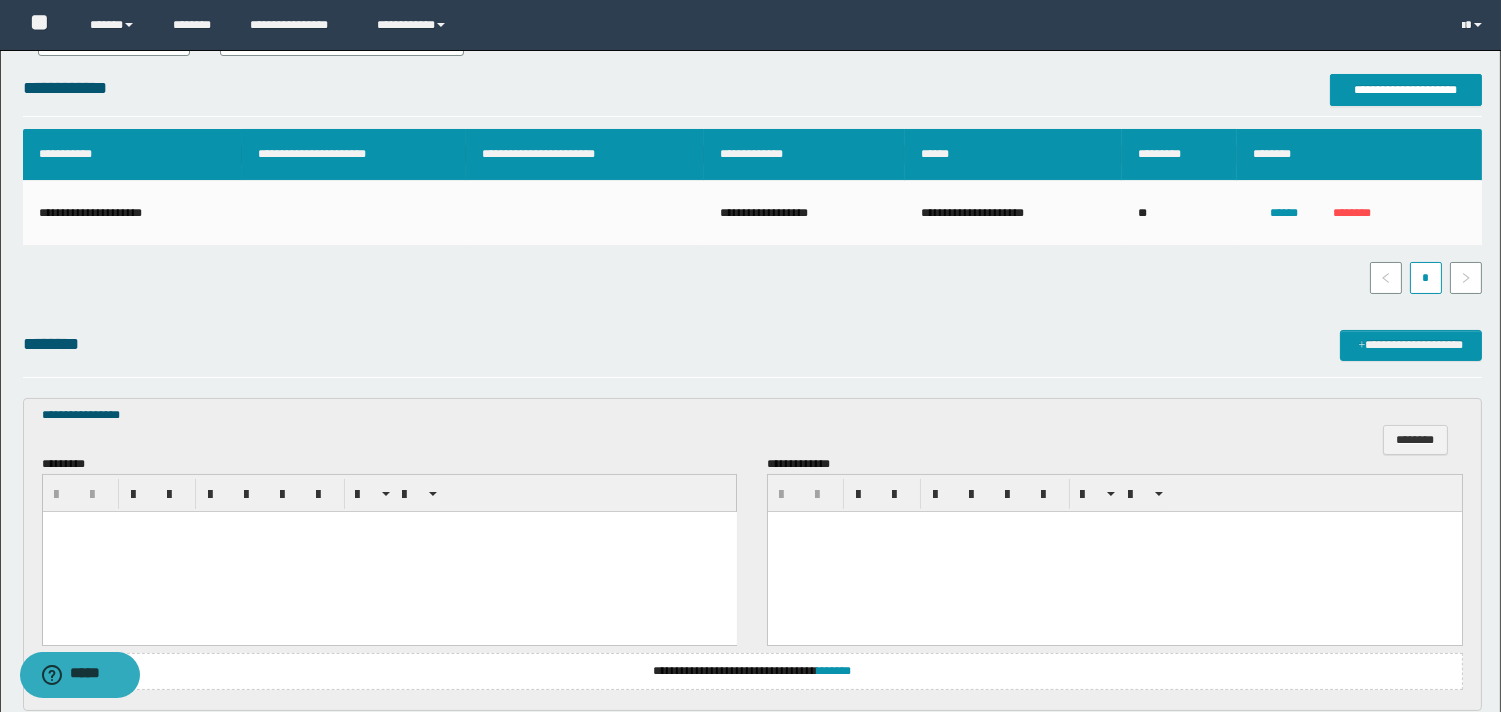 scroll, scrollTop: 427, scrollLeft: 0, axis: vertical 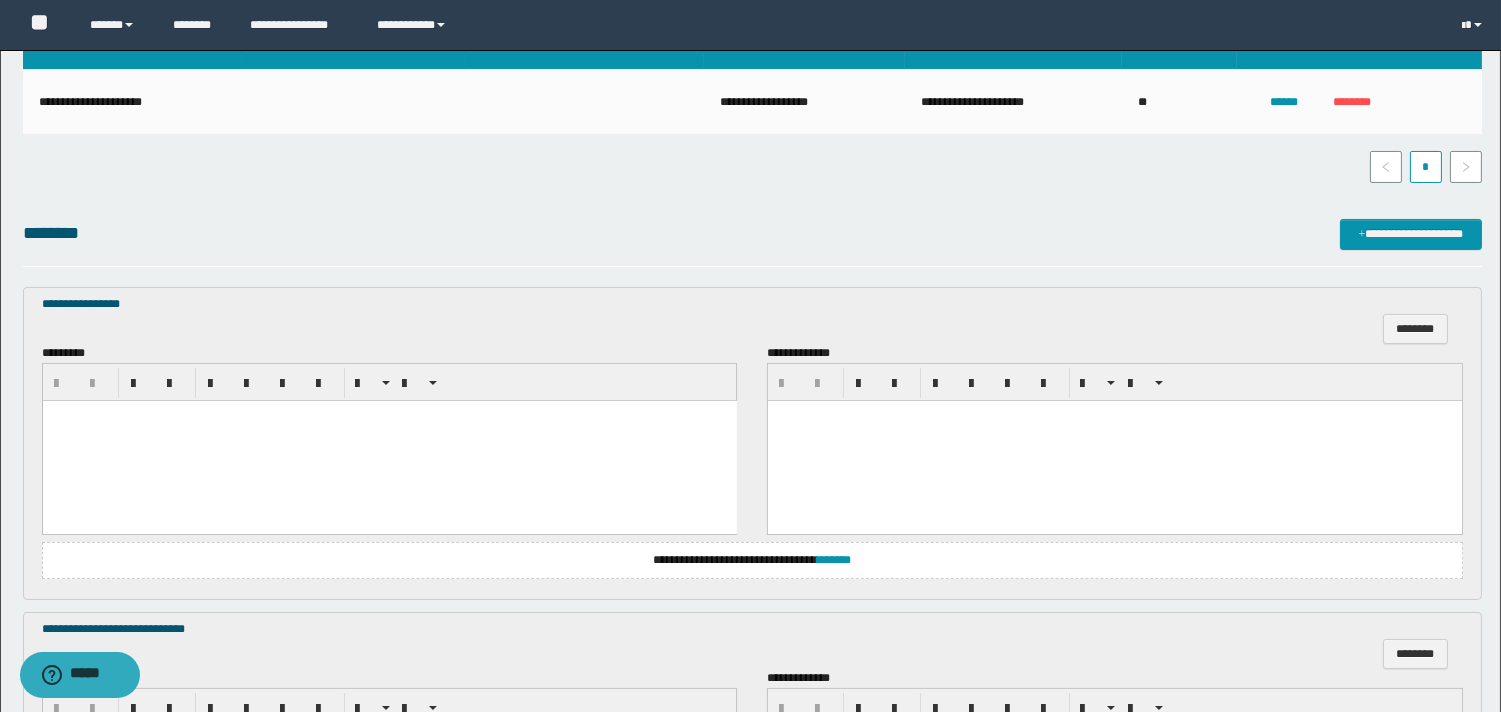 click at bounding box center [389, 440] 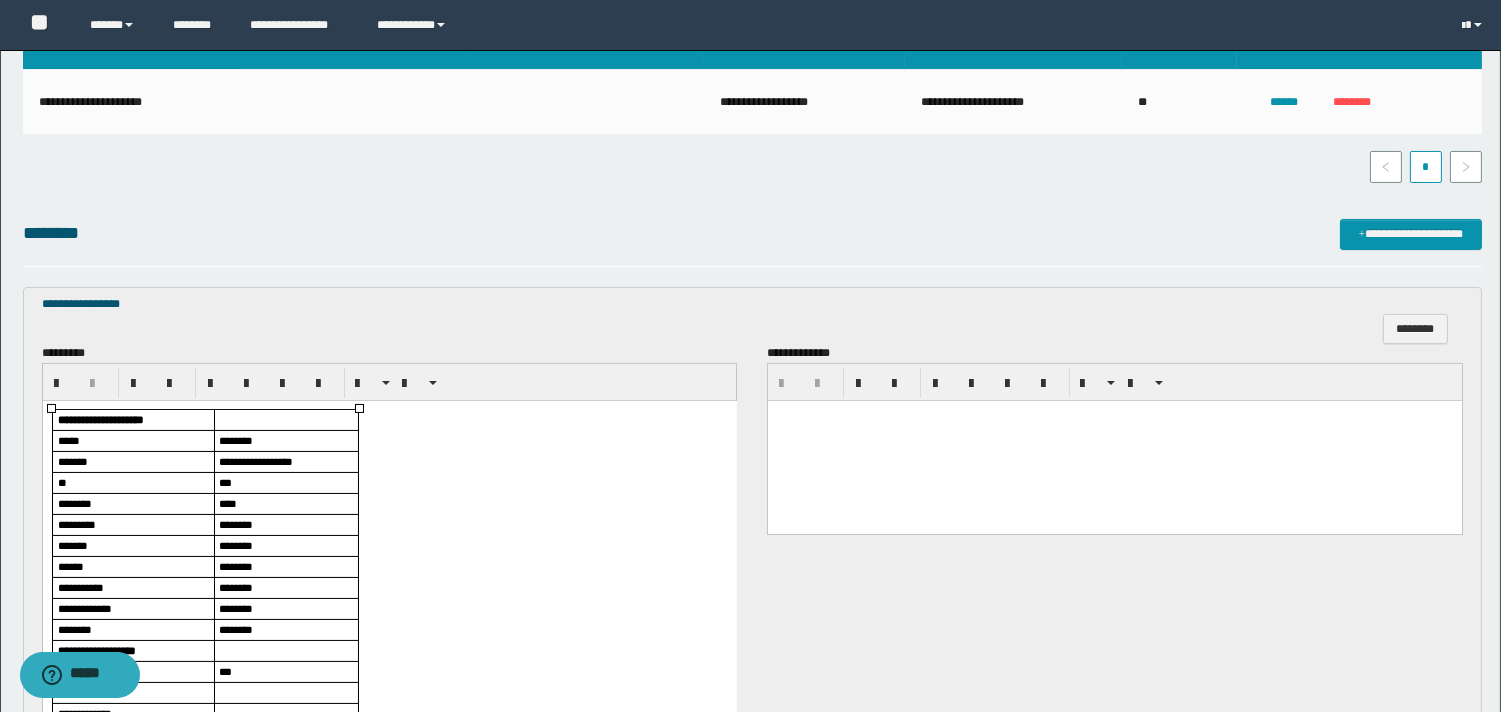 click on "****" at bounding box center [227, 502] 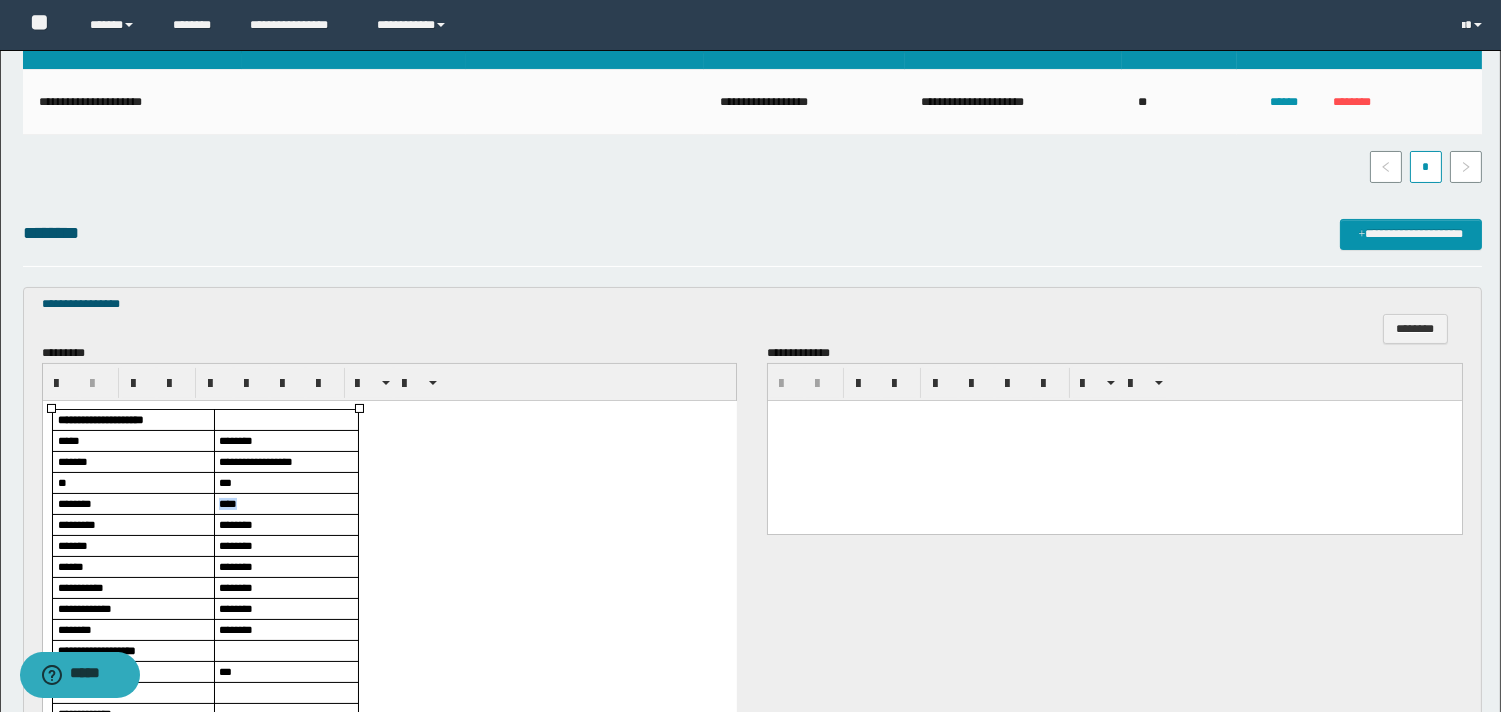 click on "****" at bounding box center (227, 502) 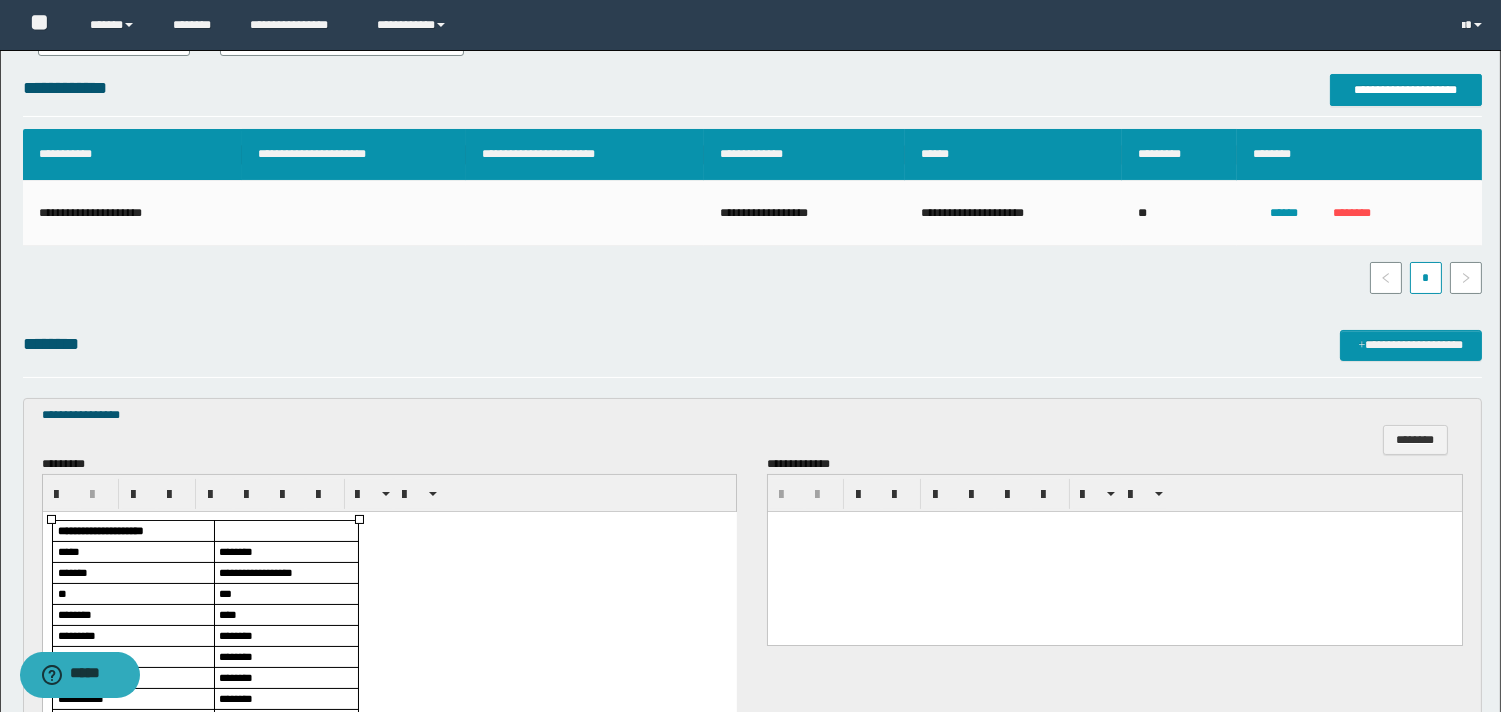 scroll, scrollTop: 538, scrollLeft: 0, axis: vertical 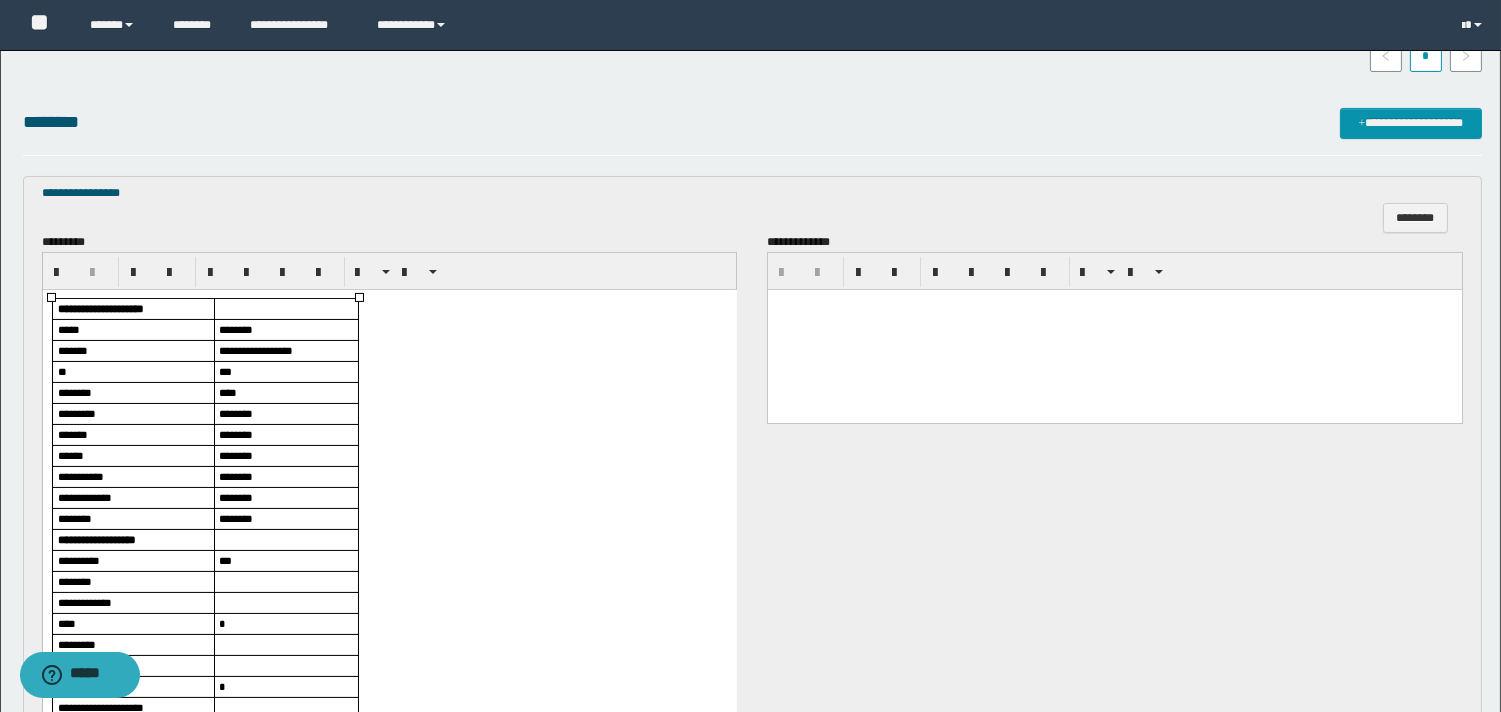 click on "***" at bounding box center [285, 560] 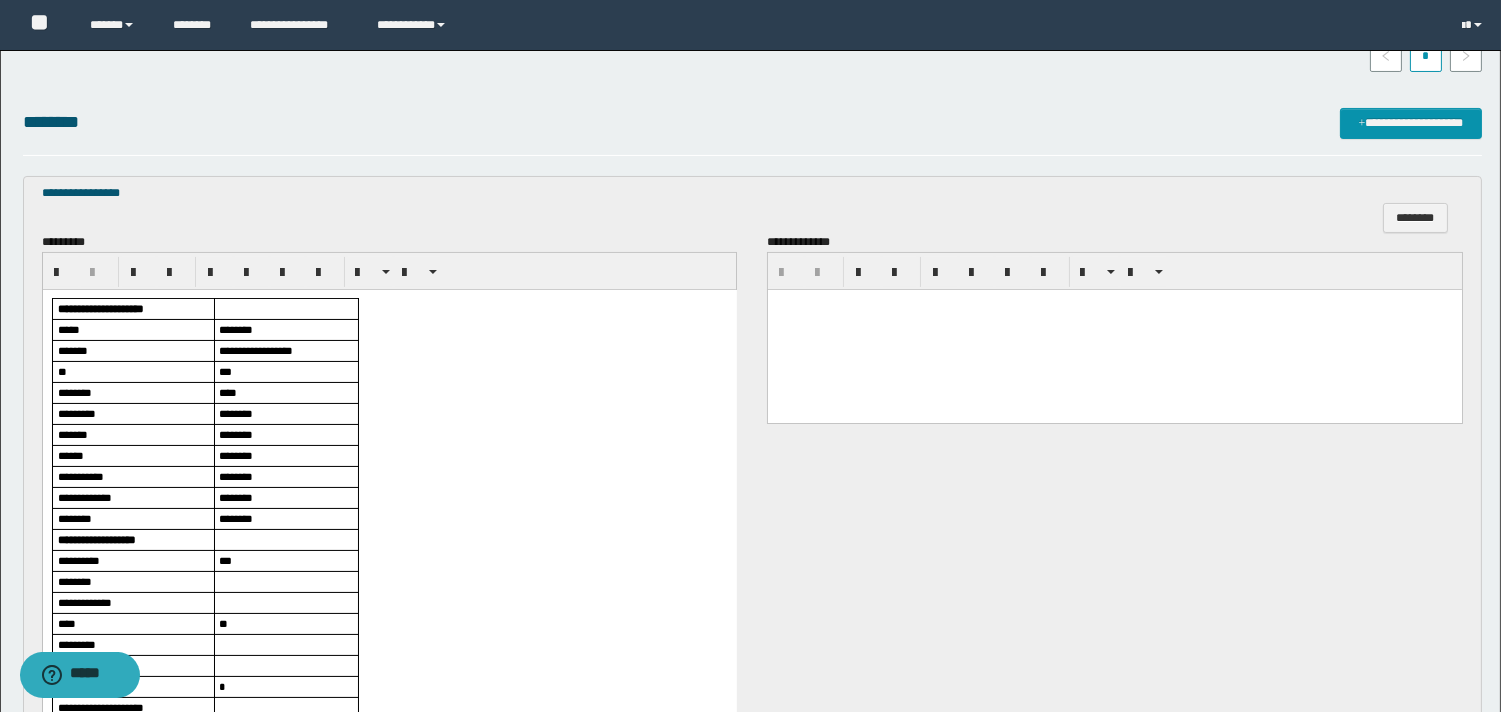 click on "**********" at bounding box center [389, 532] 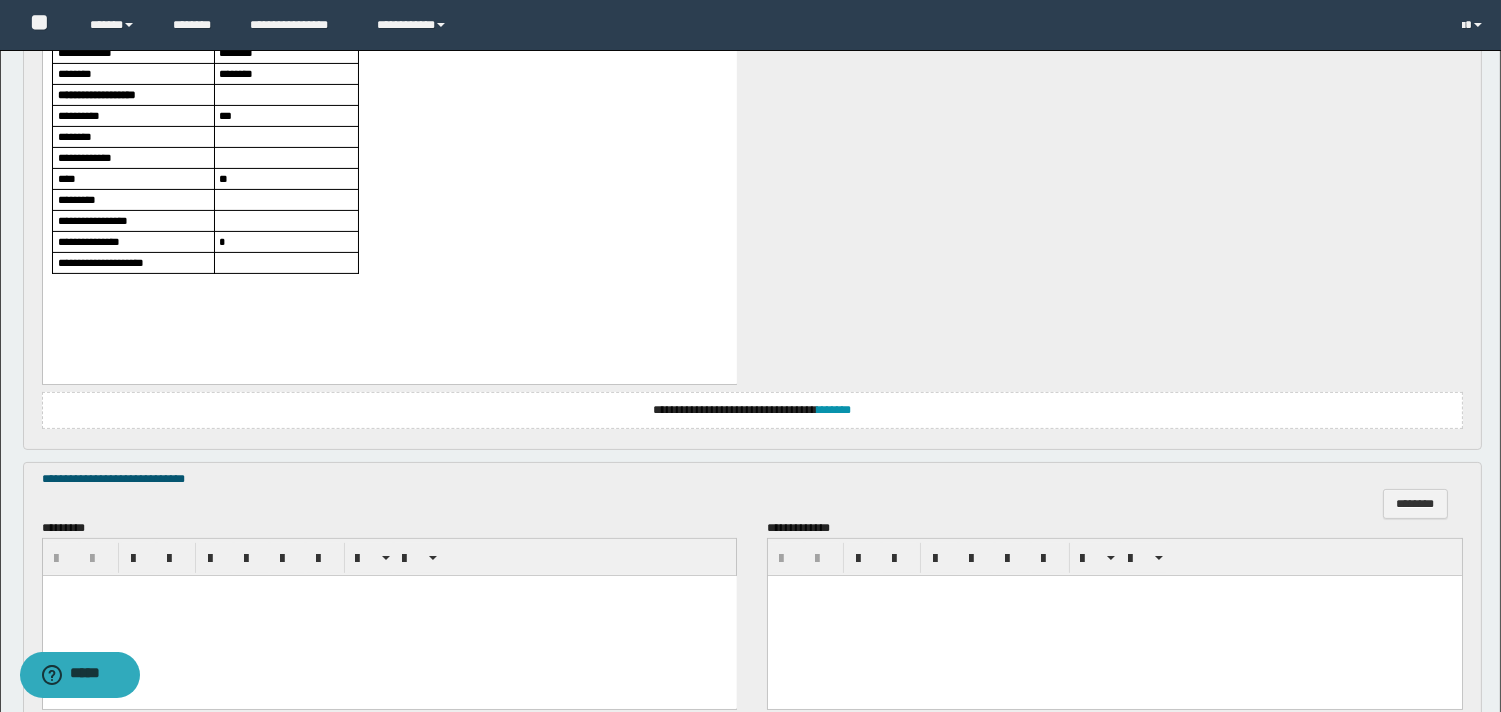 scroll, scrollTop: 1094, scrollLeft: 0, axis: vertical 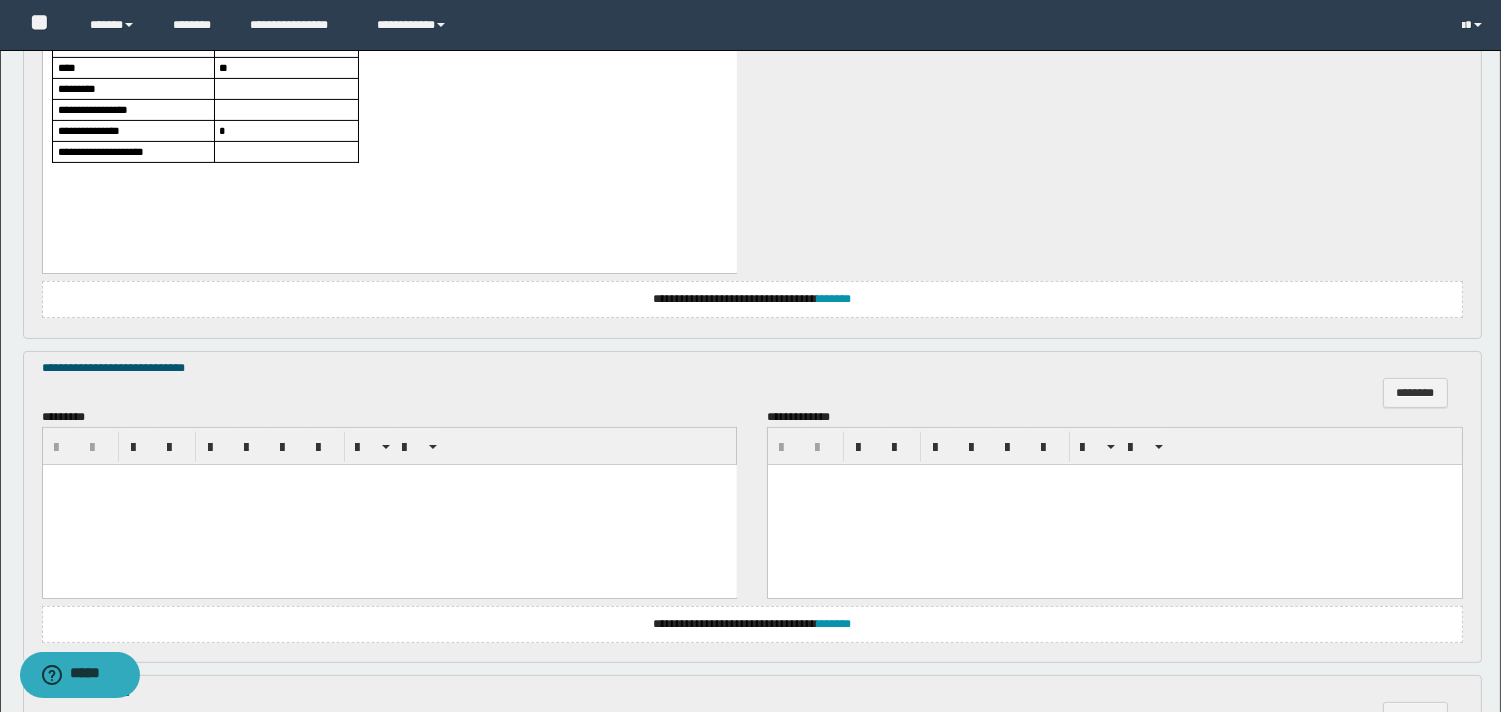 click at bounding box center (389, 504) 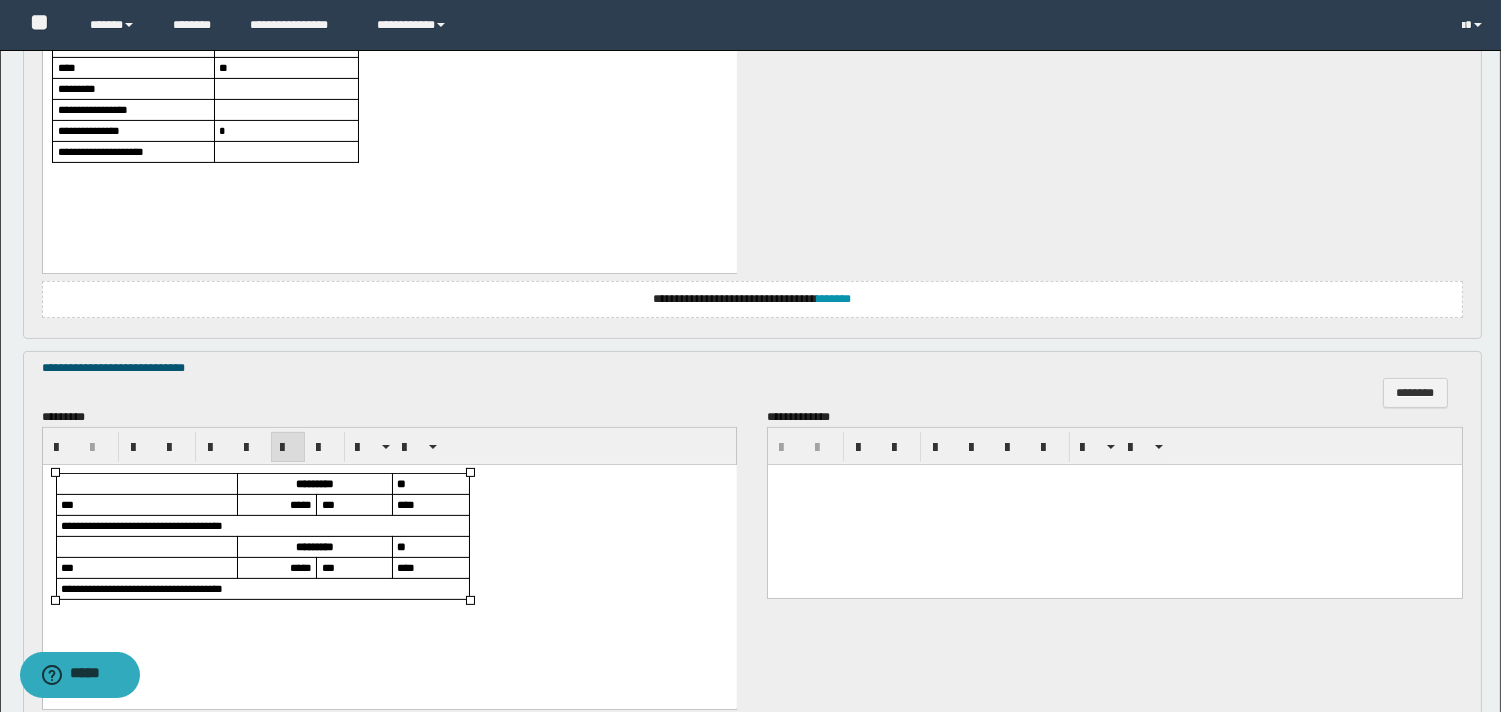 click on "*****" at bounding box center [300, 503] 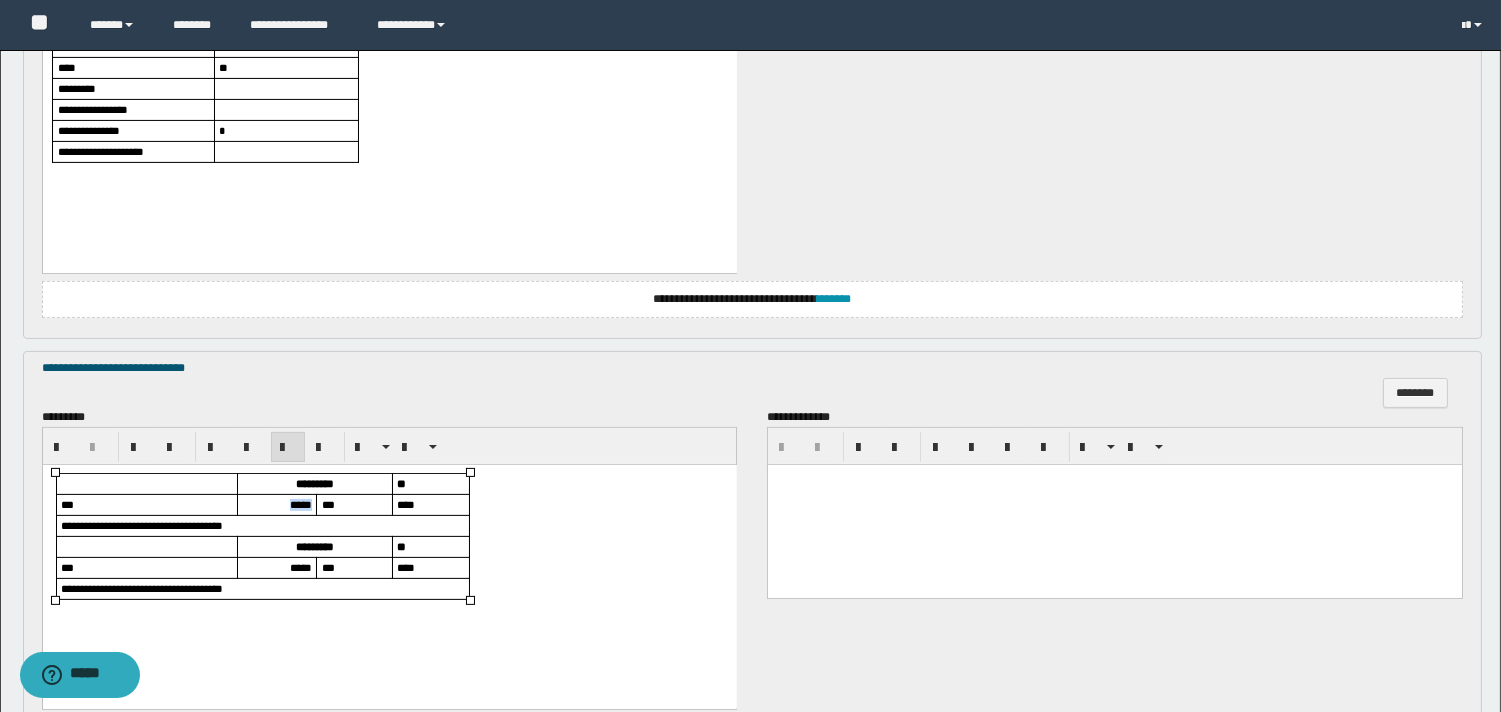 click on "*****" at bounding box center [300, 503] 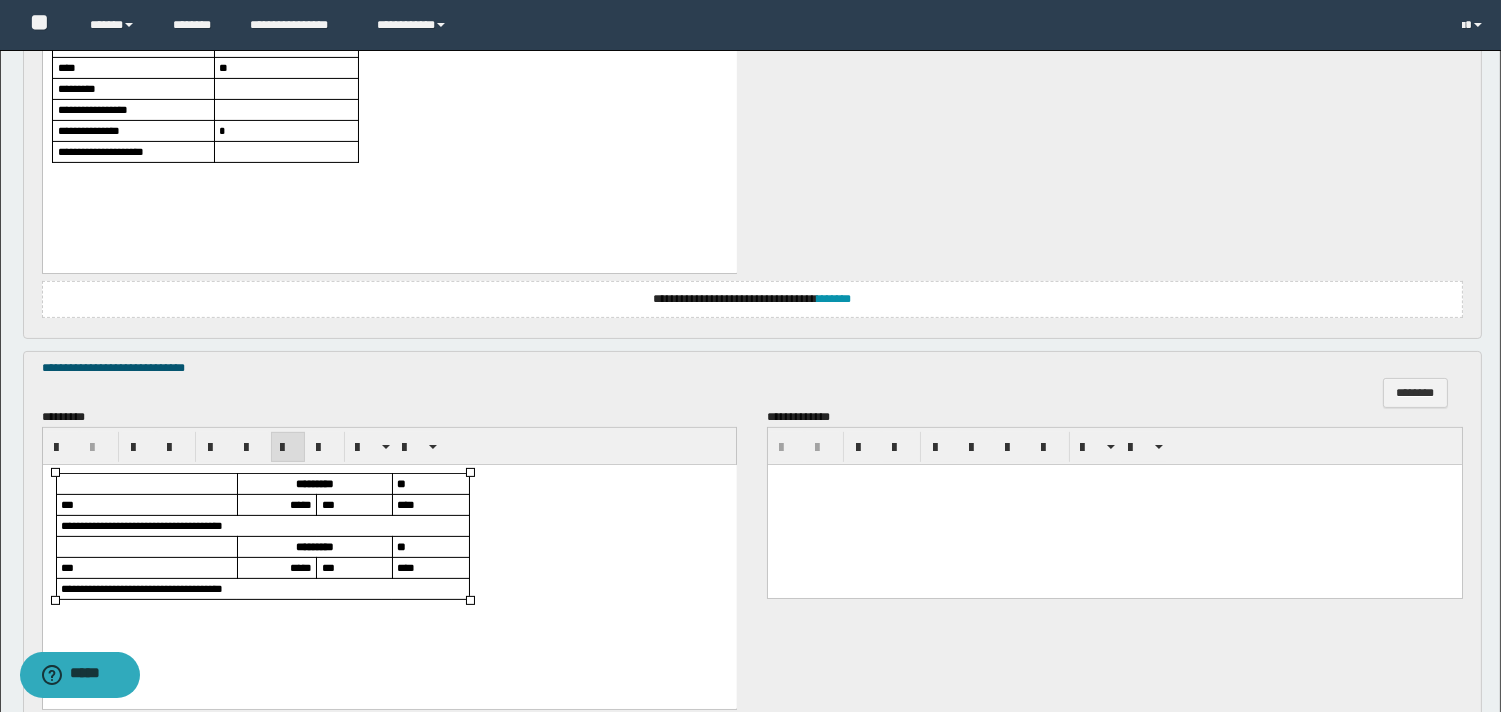 click on "*****" at bounding box center (300, 566) 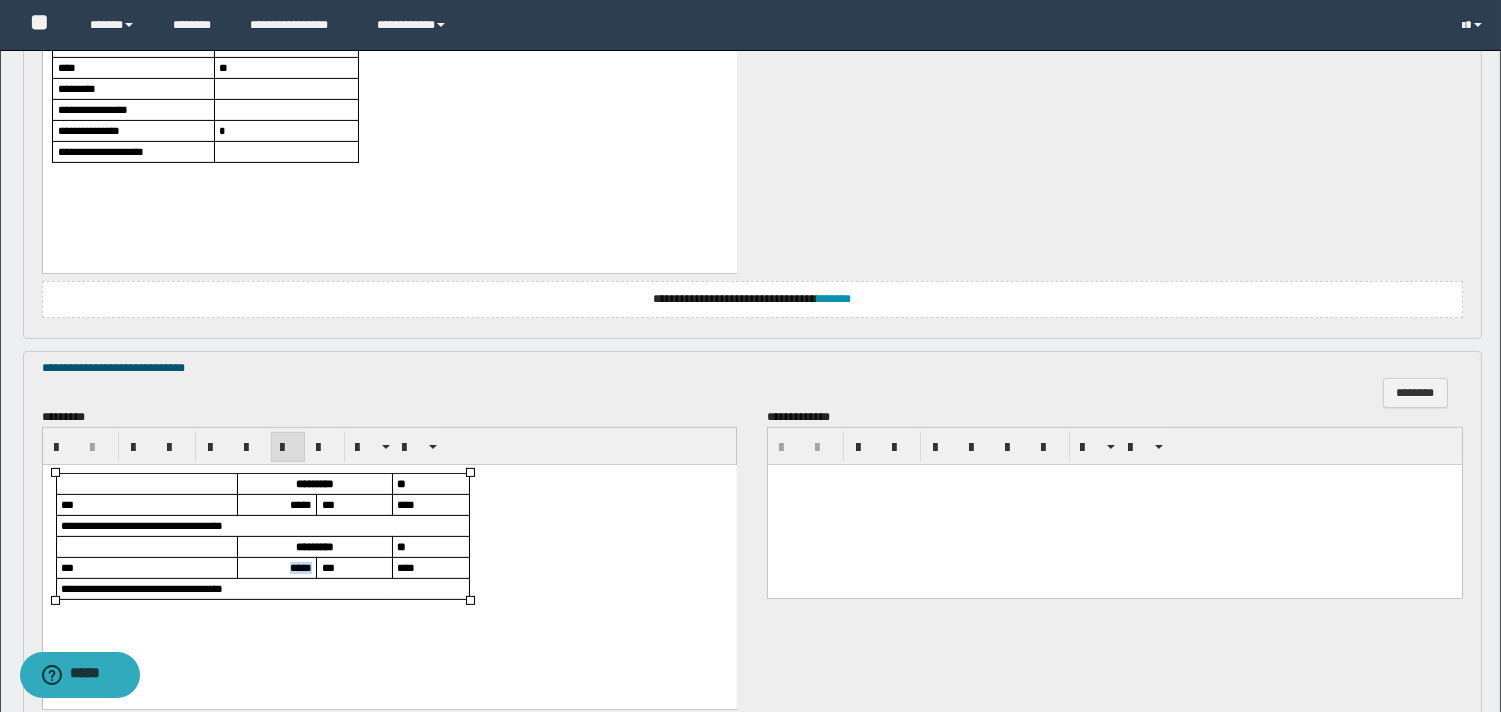 click on "*****" at bounding box center (300, 566) 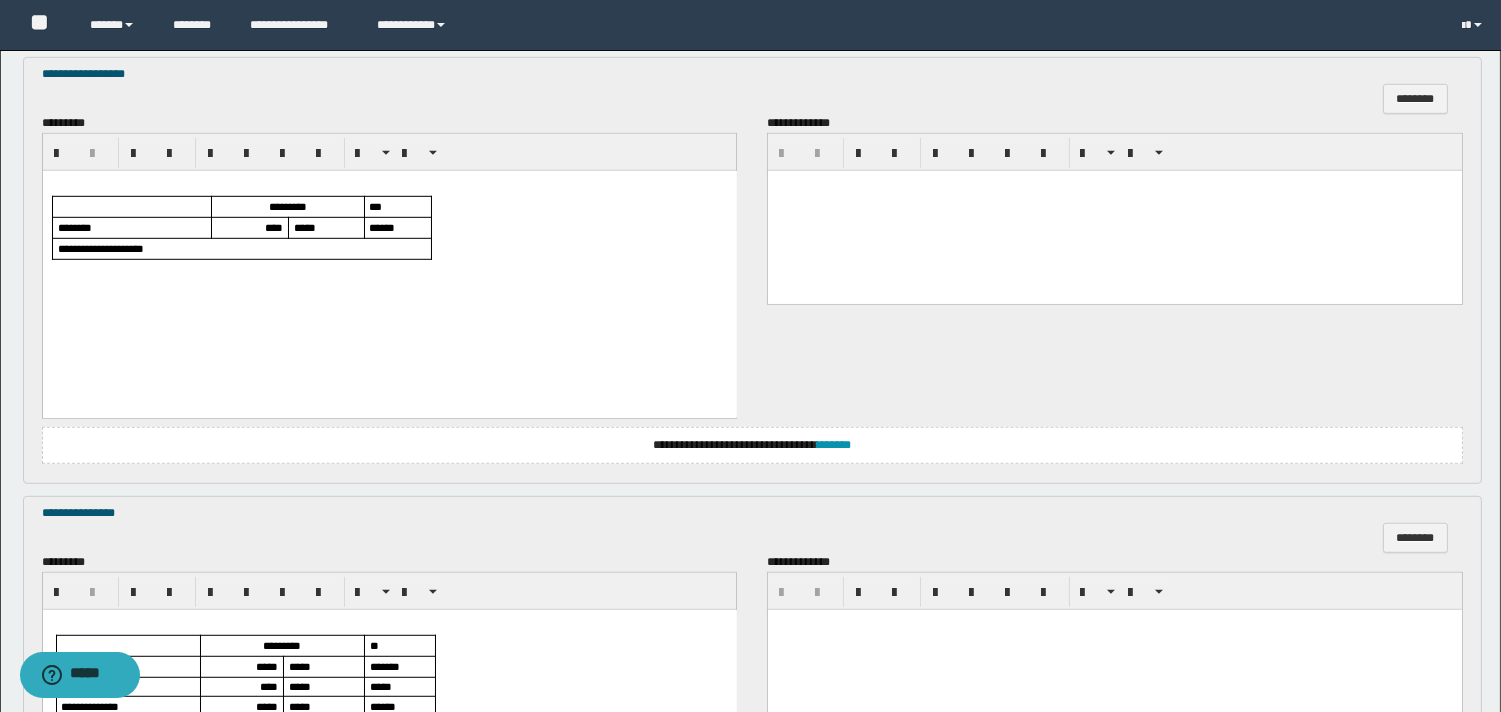 scroll, scrollTop: 2807, scrollLeft: 0, axis: vertical 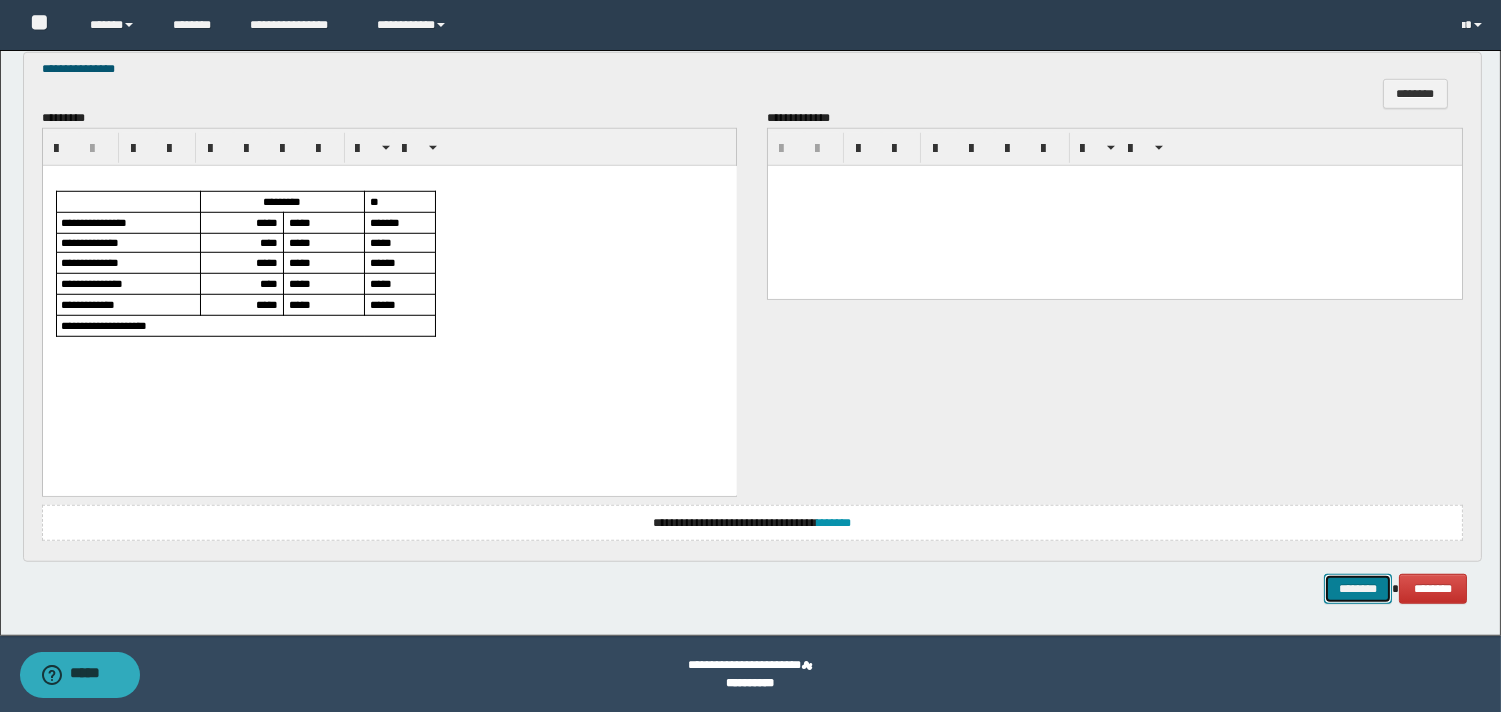 click on "********" at bounding box center [1358, 589] 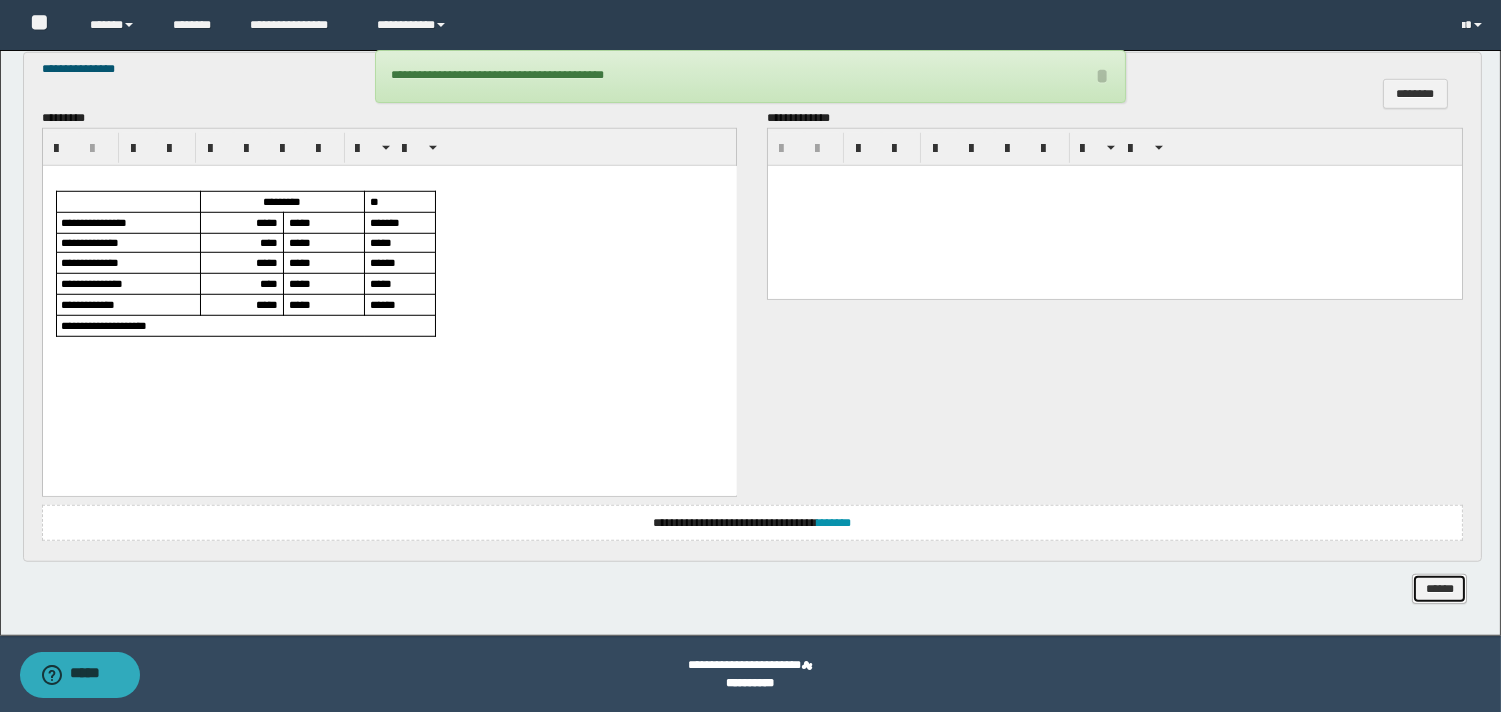 click on "******" at bounding box center [1439, 589] 